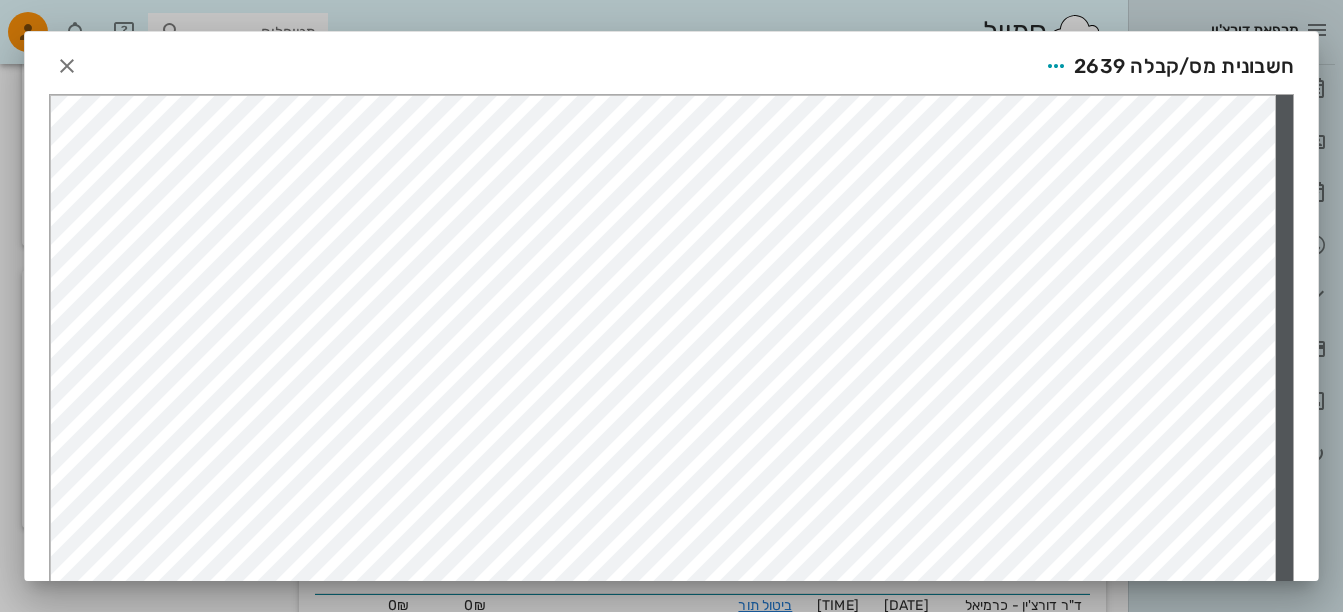 scroll, scrollTop: 0, scrollLeft: 0, axis: both 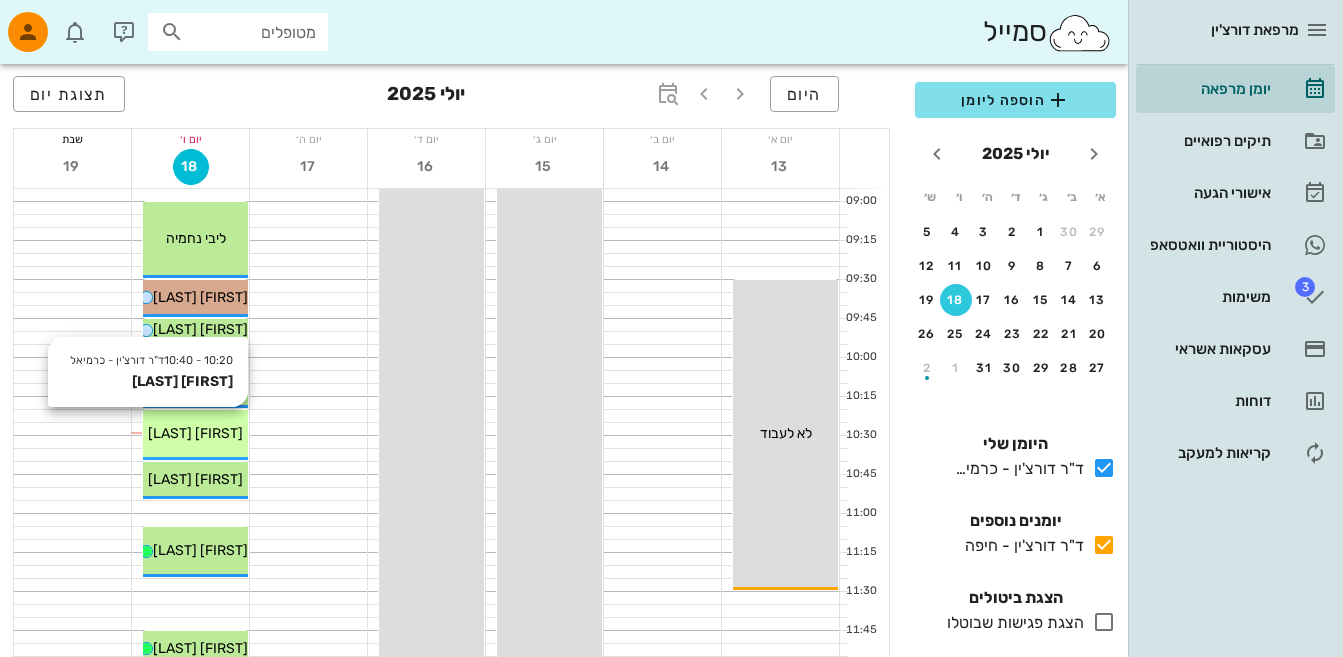 click on "[FIRST] [LAST]" at bounding box center [195, 433] 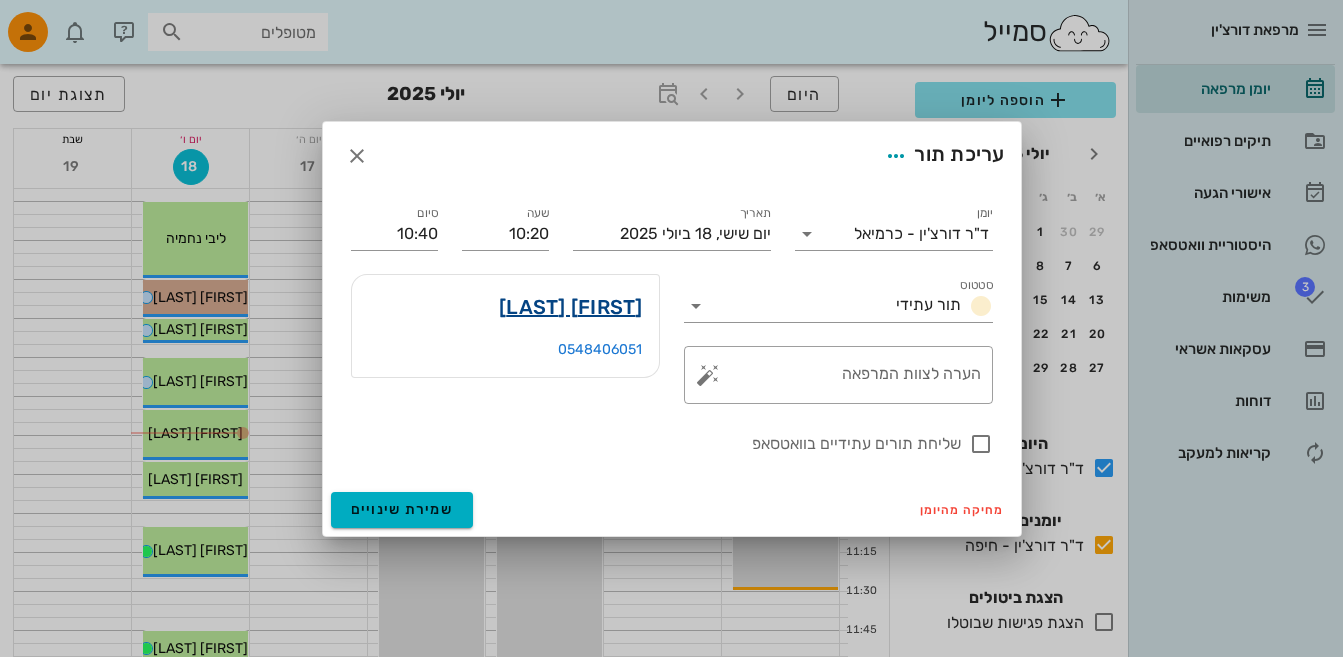 click on "[FIRST]
[LAST]" at bounding box center [571, 307] 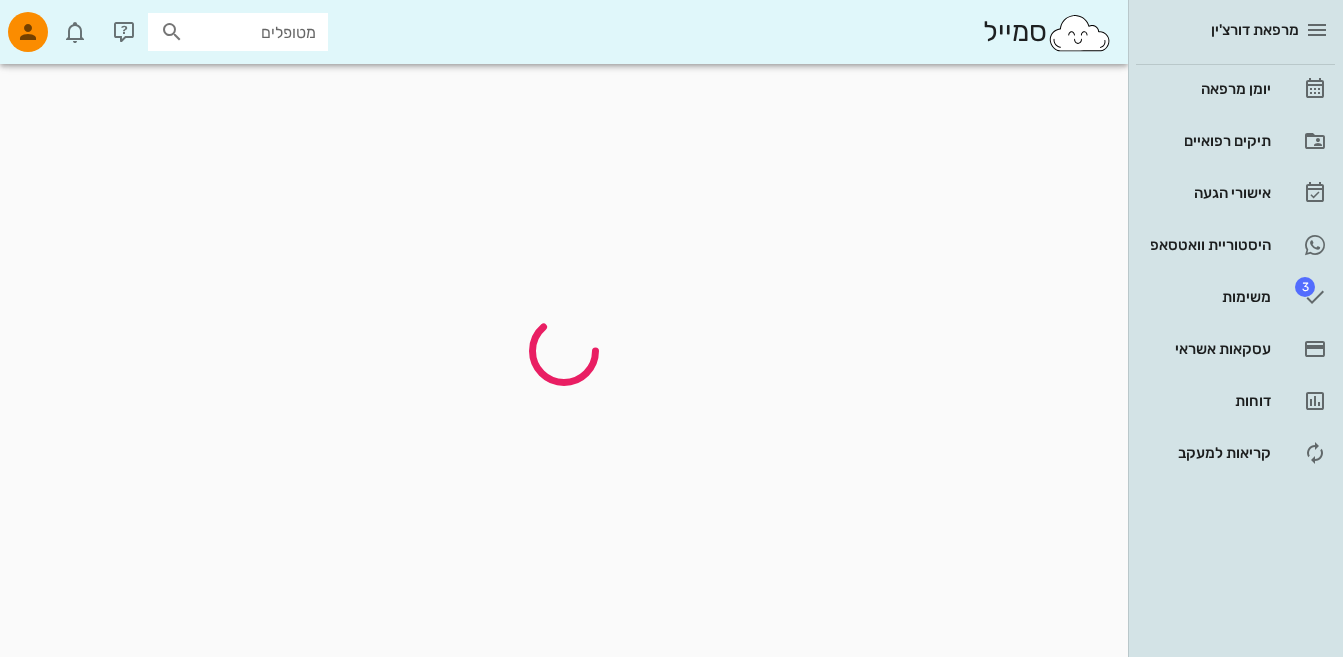 scroll, scrollTop: 0, scrollLeft: 0, axis: both 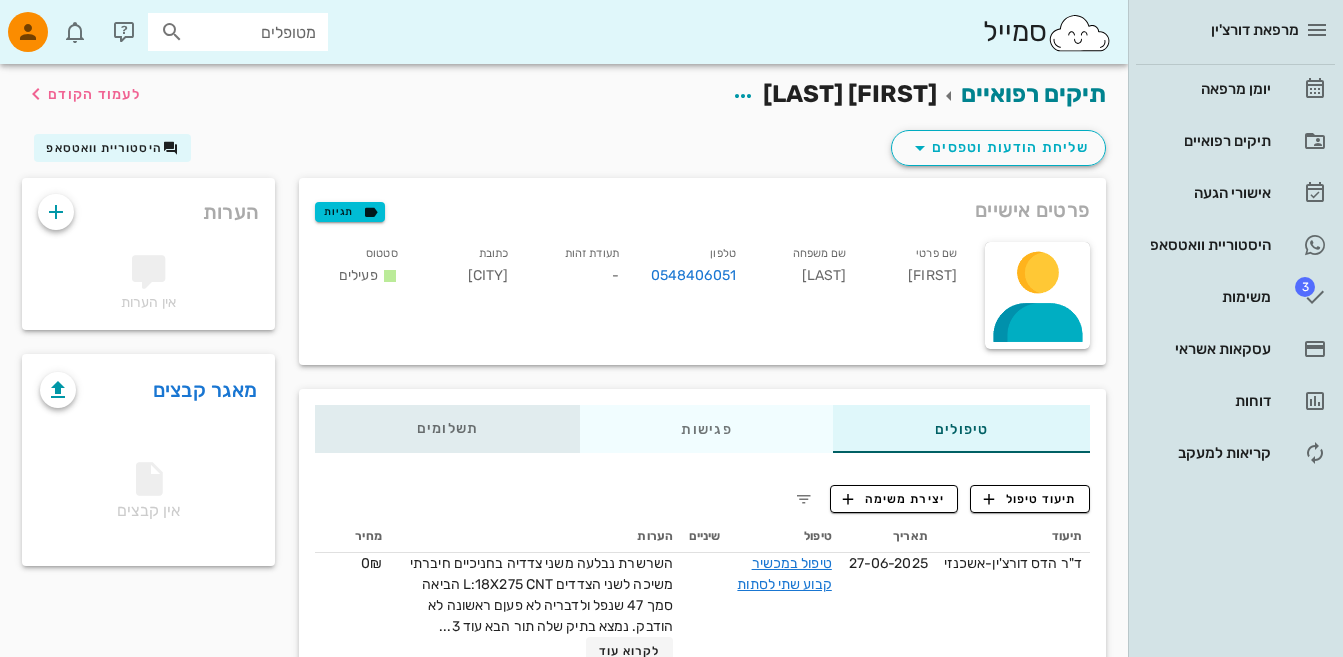 click on "תשלומים
0₪" at bounding box center (448, 429) 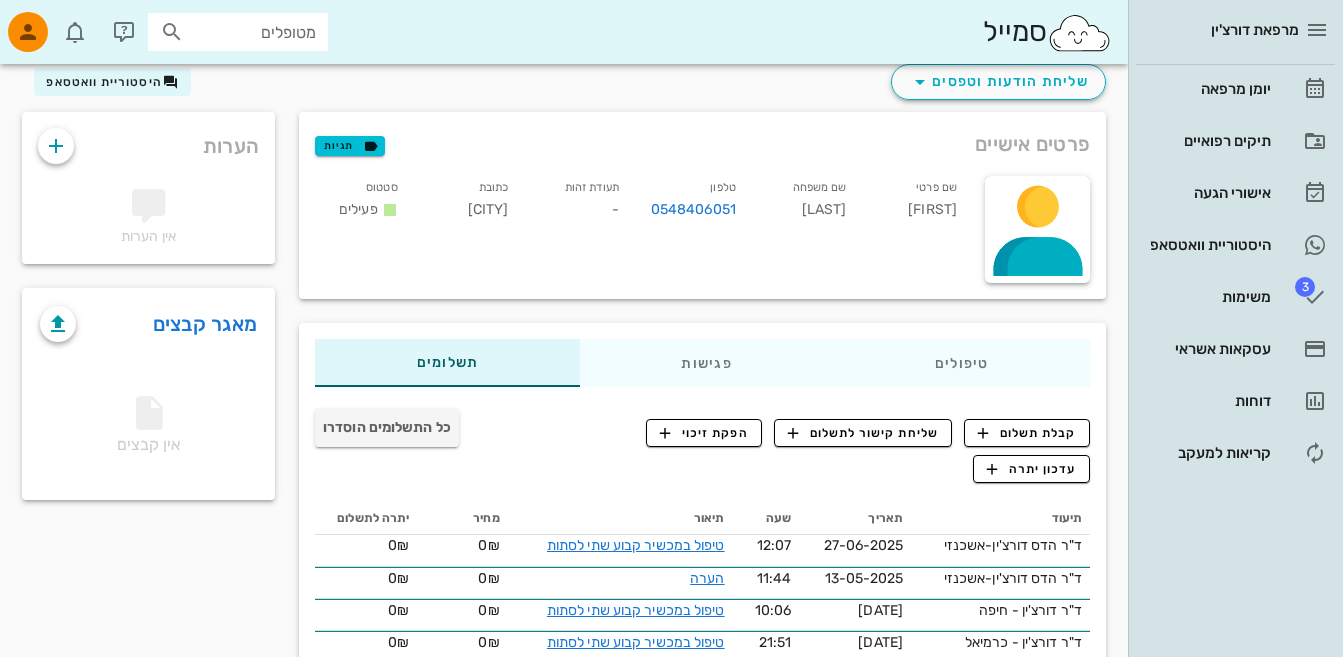 scroll, scrollTop: 0, scrollLeft: 0, axis: both 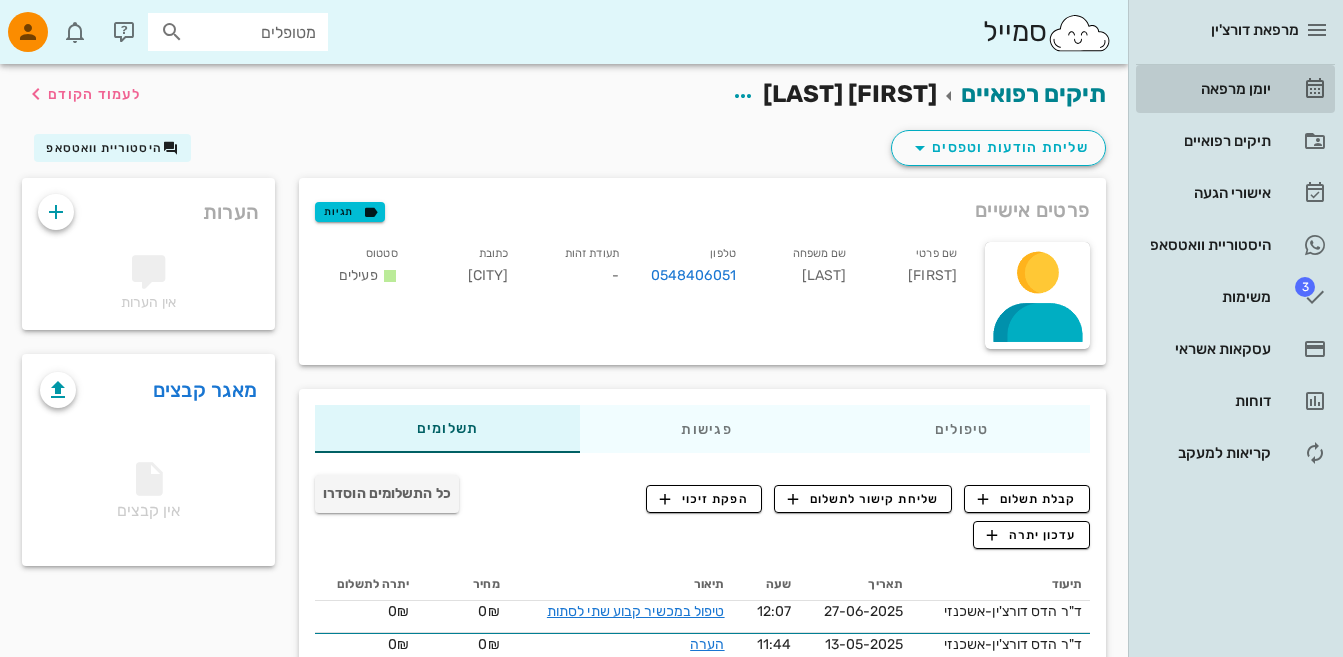 click on "יומן מרפאה" at bounding box center (1207, 89) 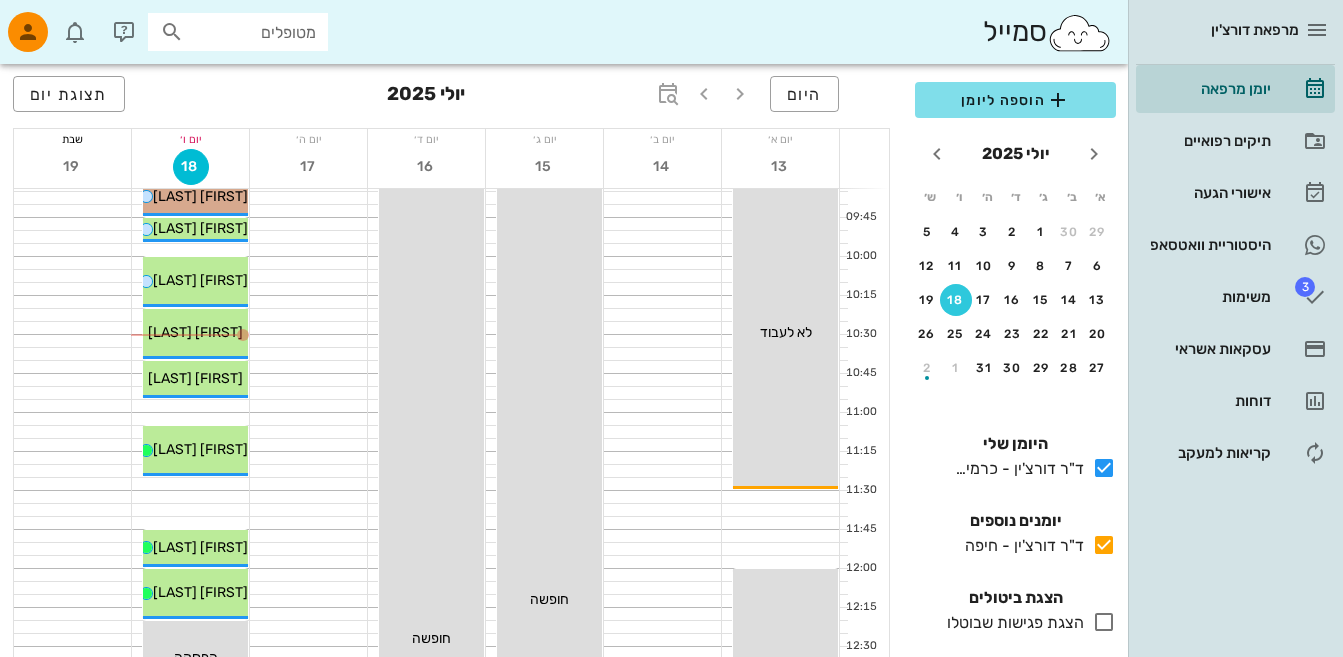 scroll, scrollTop: 500, scrollLeft: 0, axis: vertical 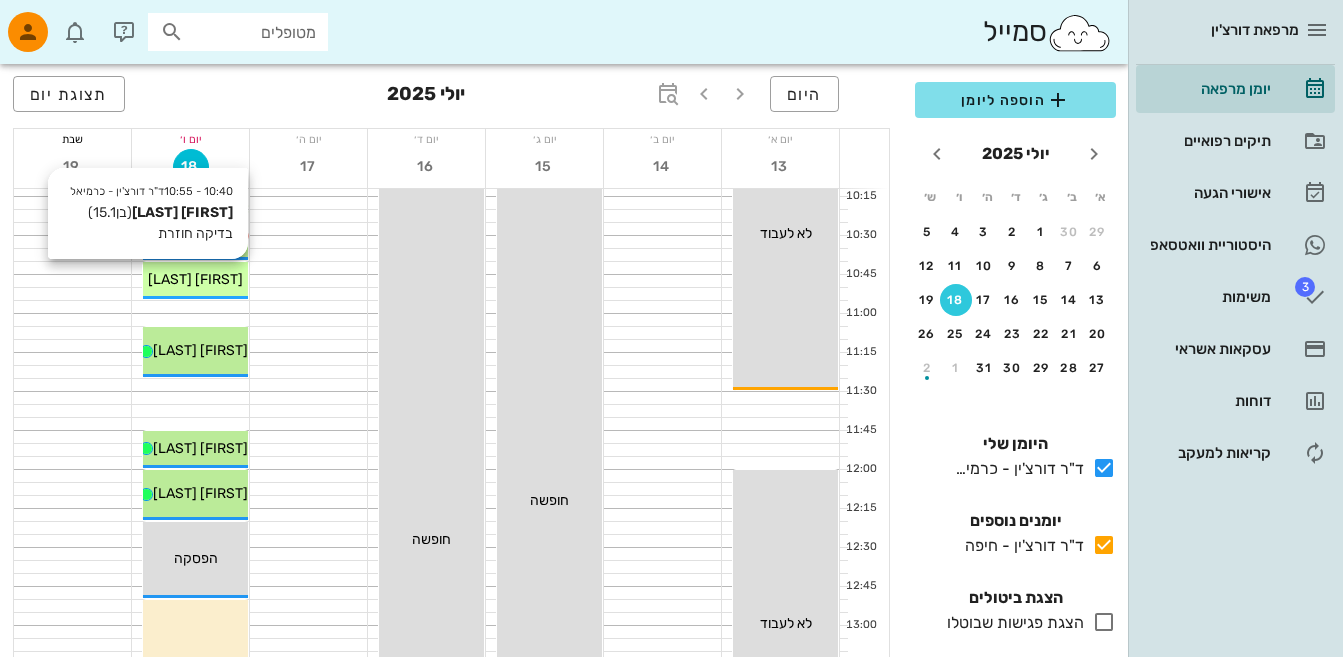 click on "[TIME] - [TIME]
ד"ר [LAST] - כרמיאל
[FIRST]
[LAST]
(בן
15.1 )
בדיקה חוזרת
[FIRST] [LAST]" at bounding box center (195, 280) 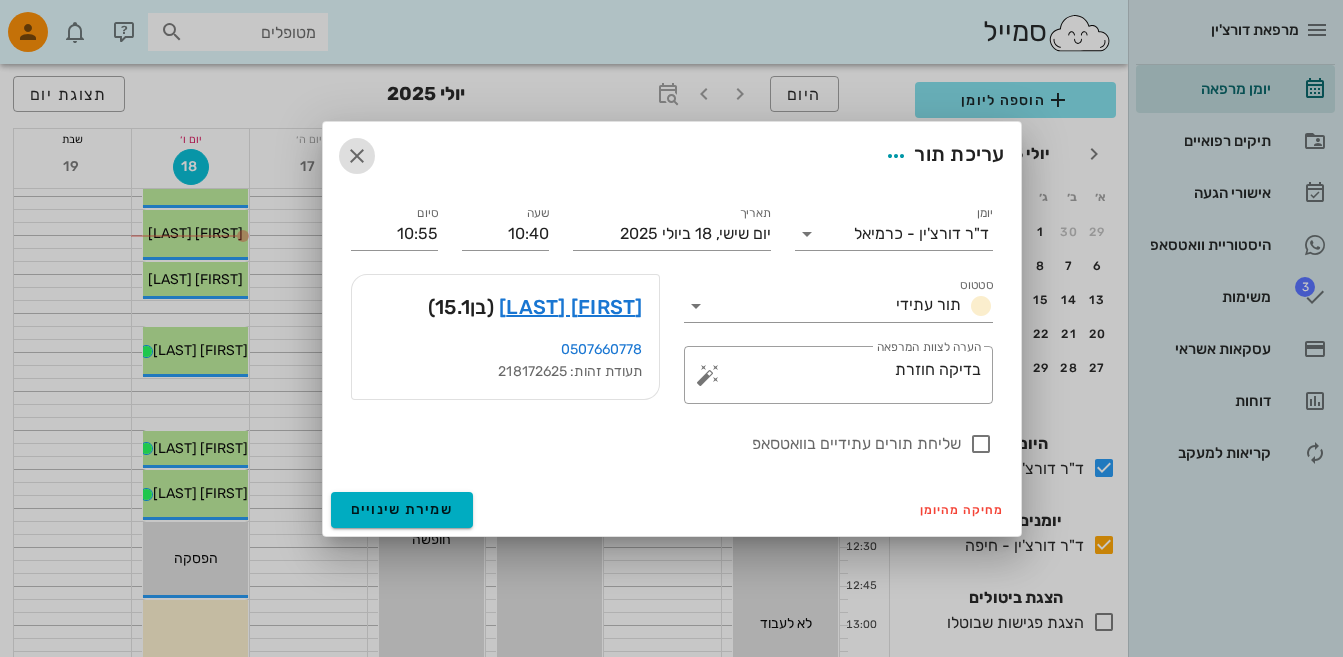 click at bounding box center (357, 156) 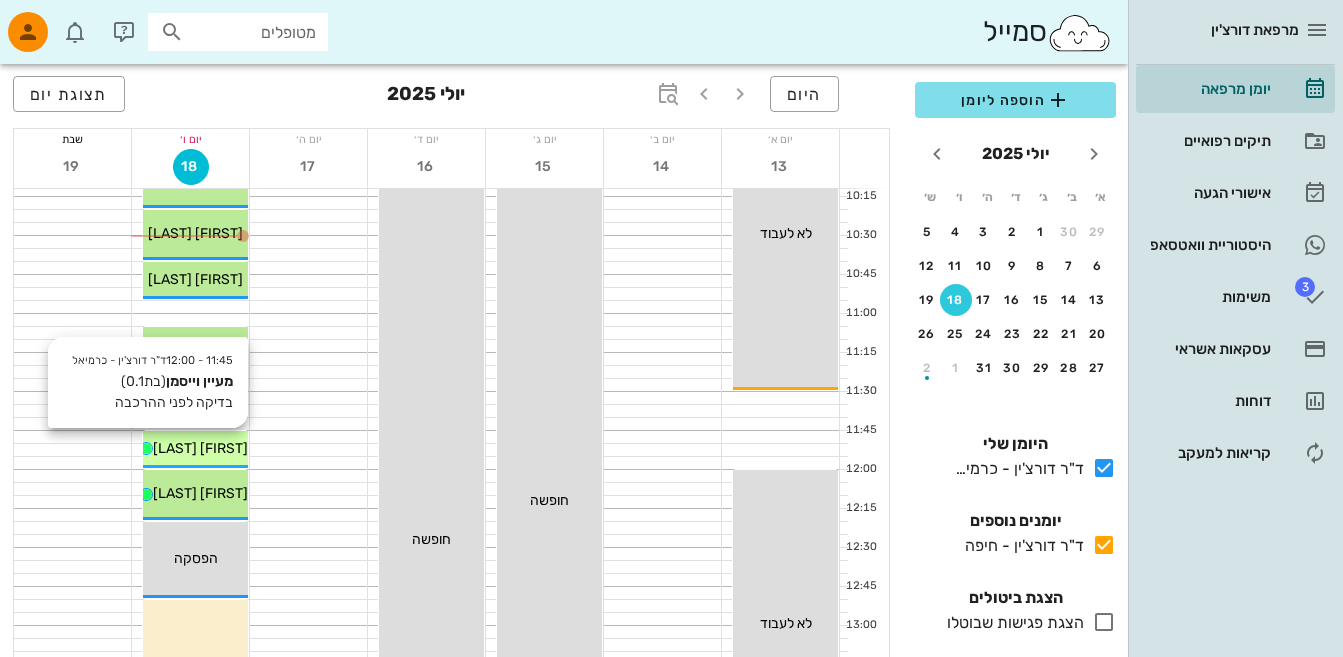 click on "[FIRST] [LAST]" at bounding box center [200, 448] 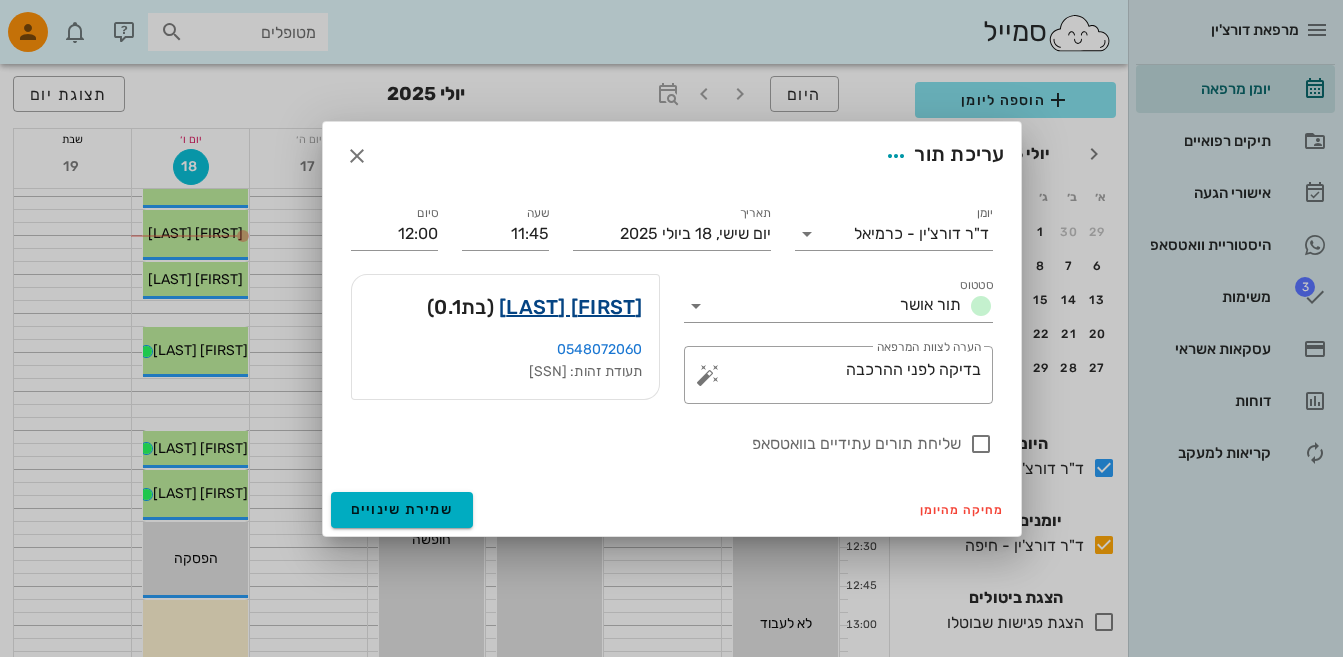 click on "[FIRST]
[LAST]" at bounding box center [571, 307] 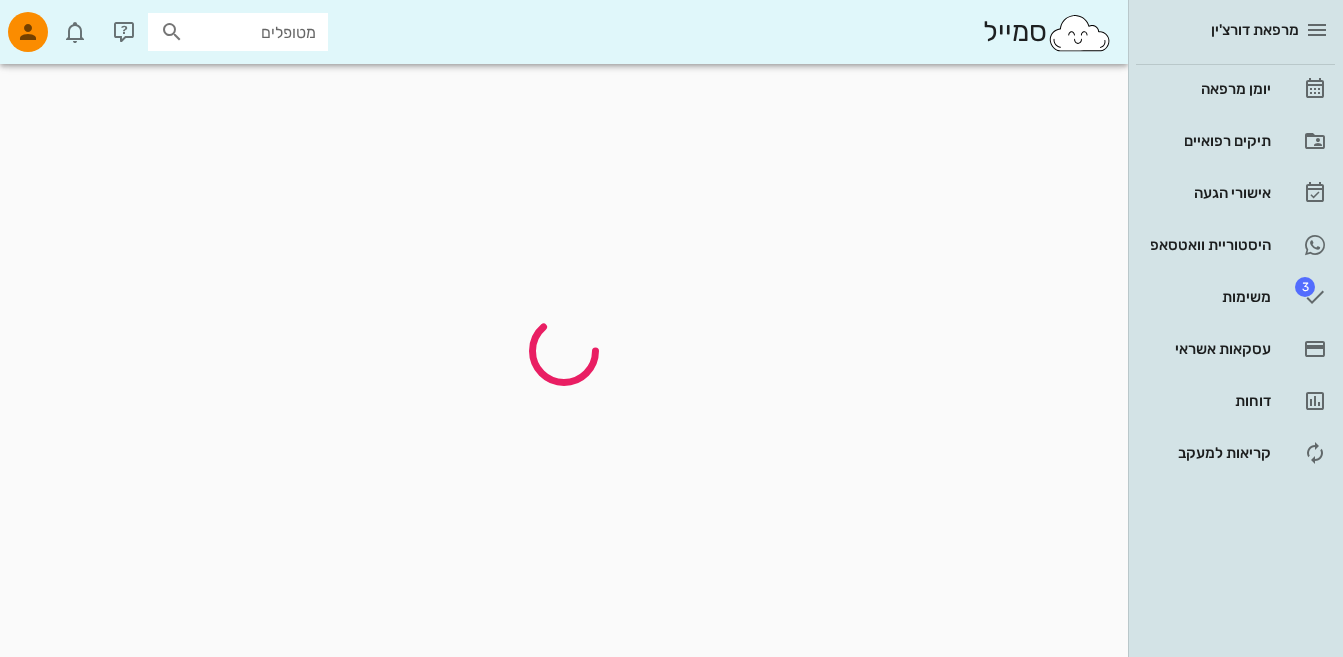 scroll, scrollTop: 0, scrollLeft: 0, axis: both 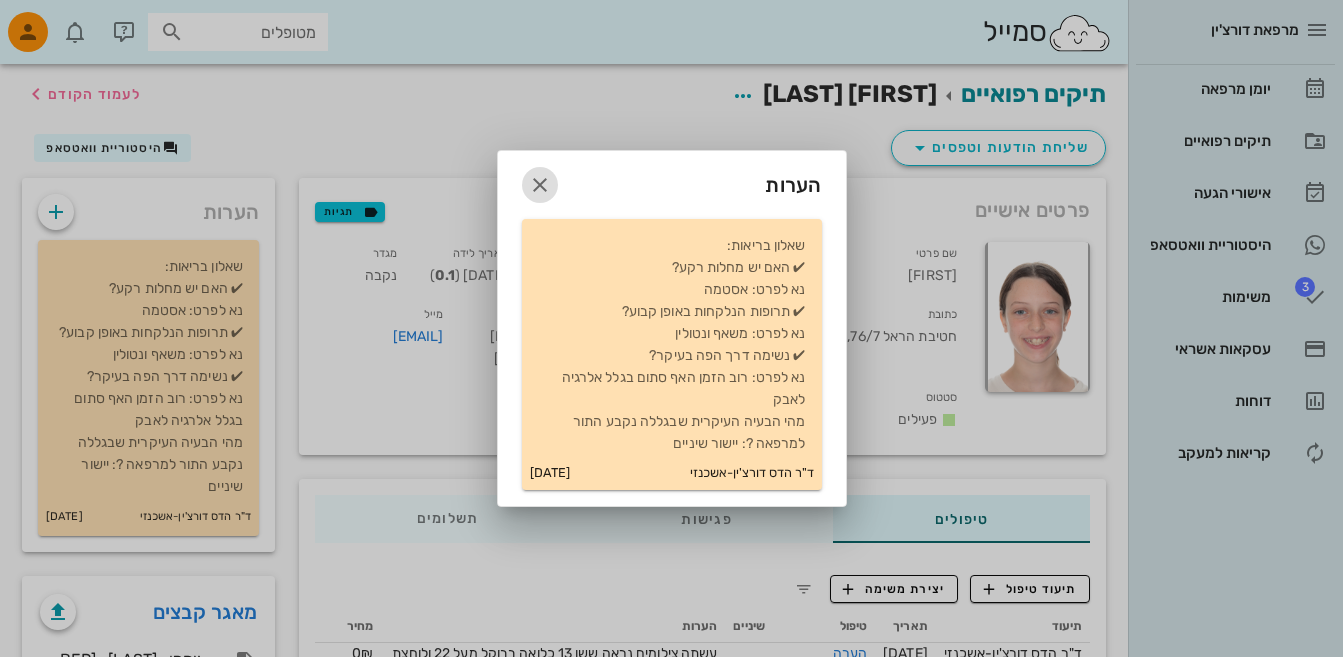 click at bounding box center (540, 185) 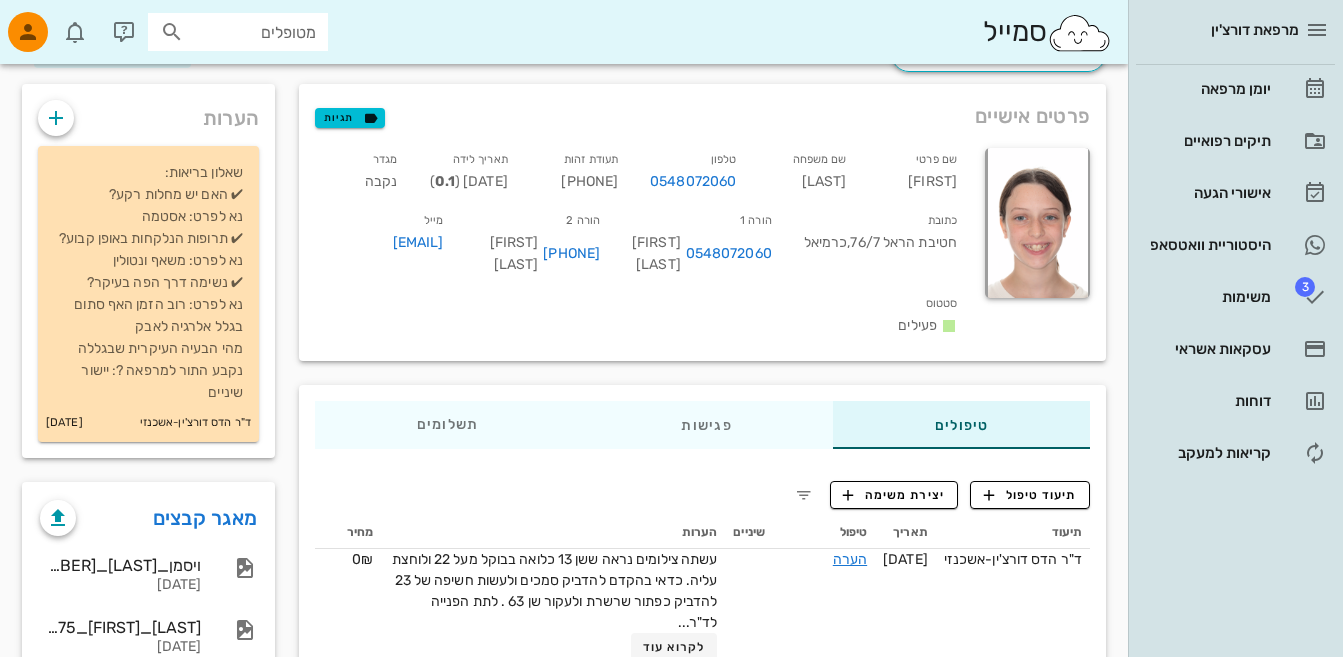 scroll, scrollTop: 200, scrollLeft: 0, axis: vertical 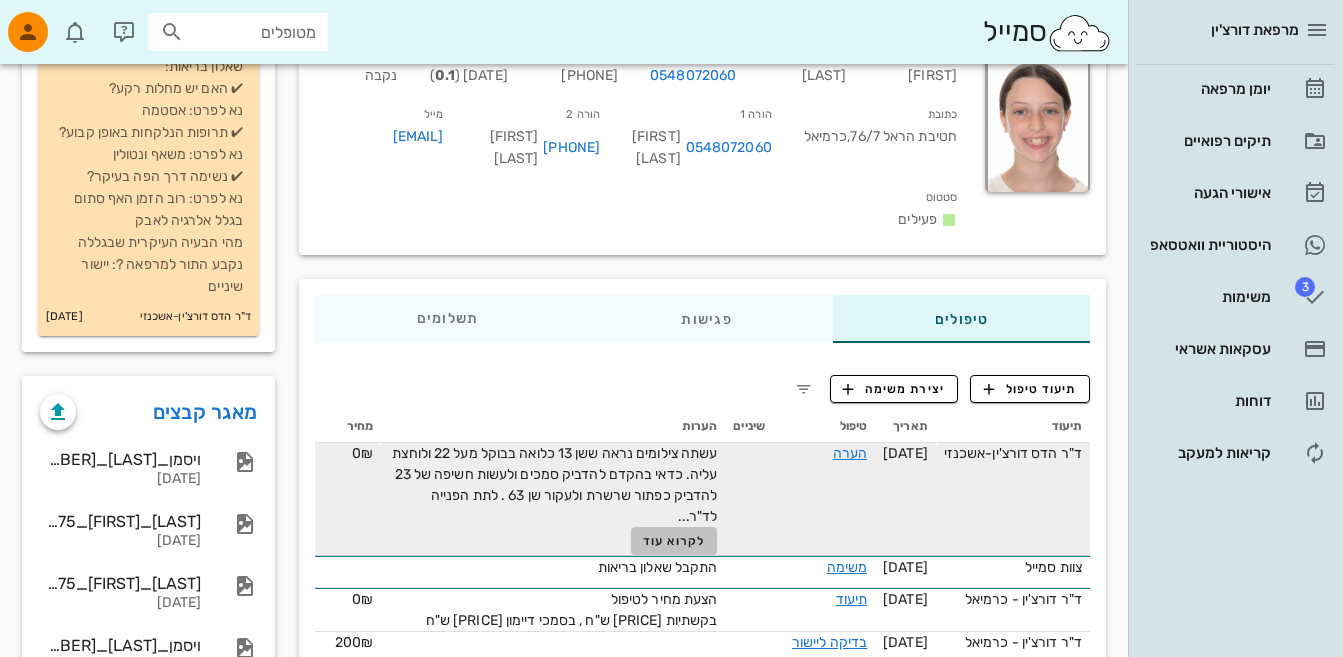 click on "לקרוא עוד" at bounding box center (674, 541) 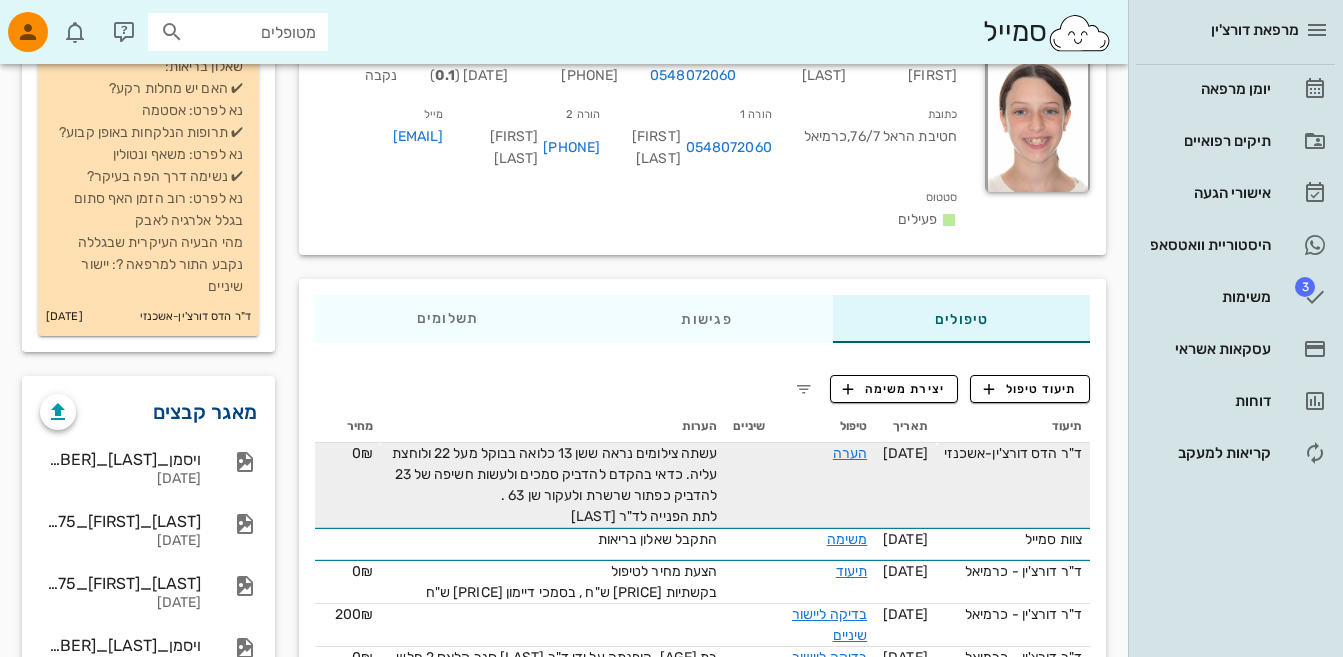 click on "מאגר קבצים" at bounding box center (205, 412) 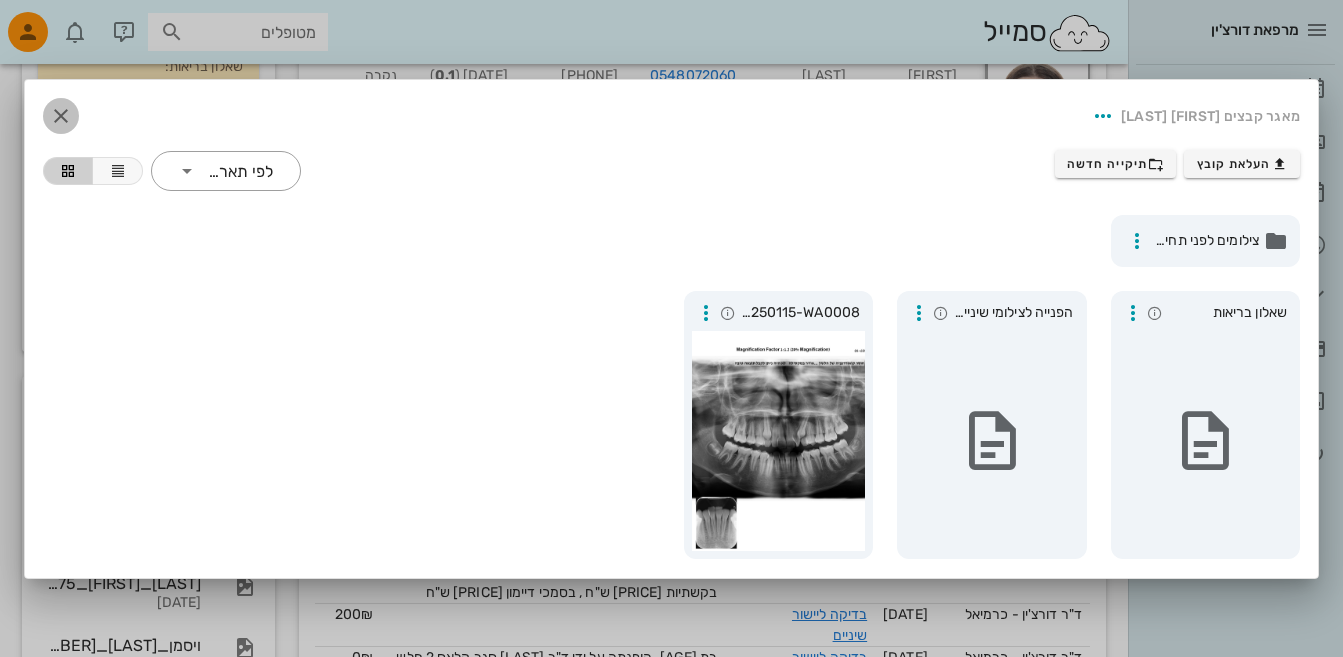 click at bounding box center [61, 116] 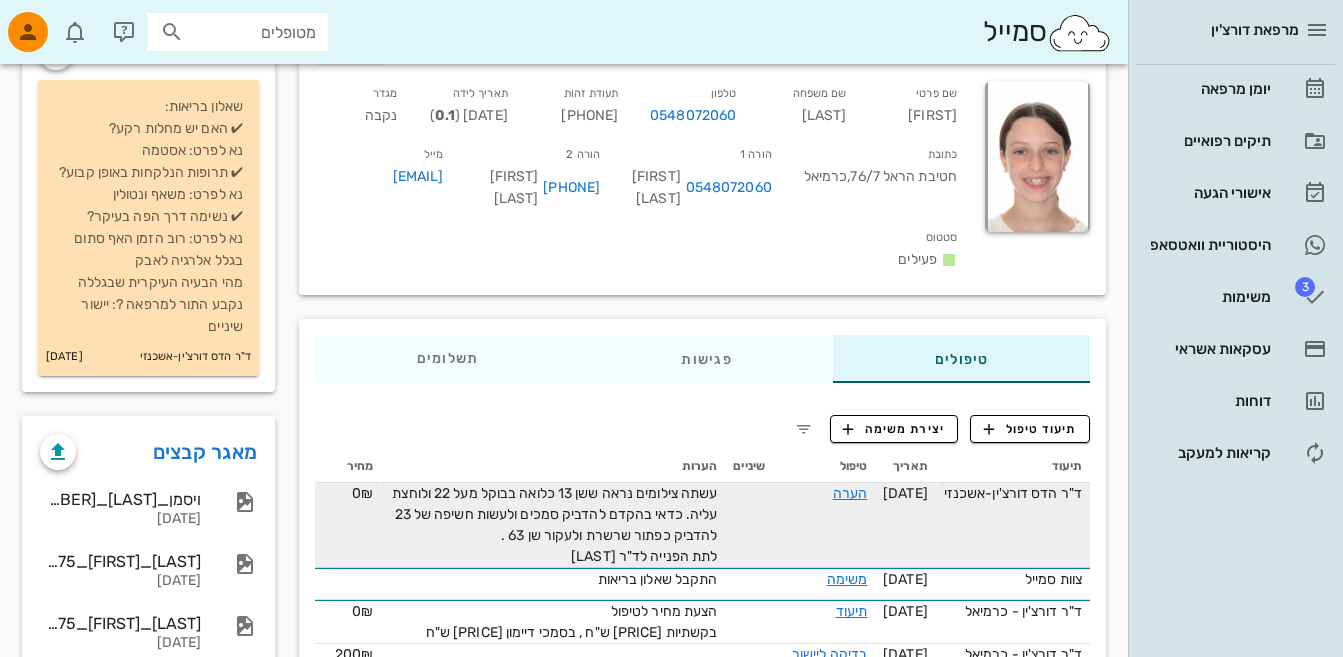 scroll, scrollTop: 0, scrollLeft: 0, axis: both 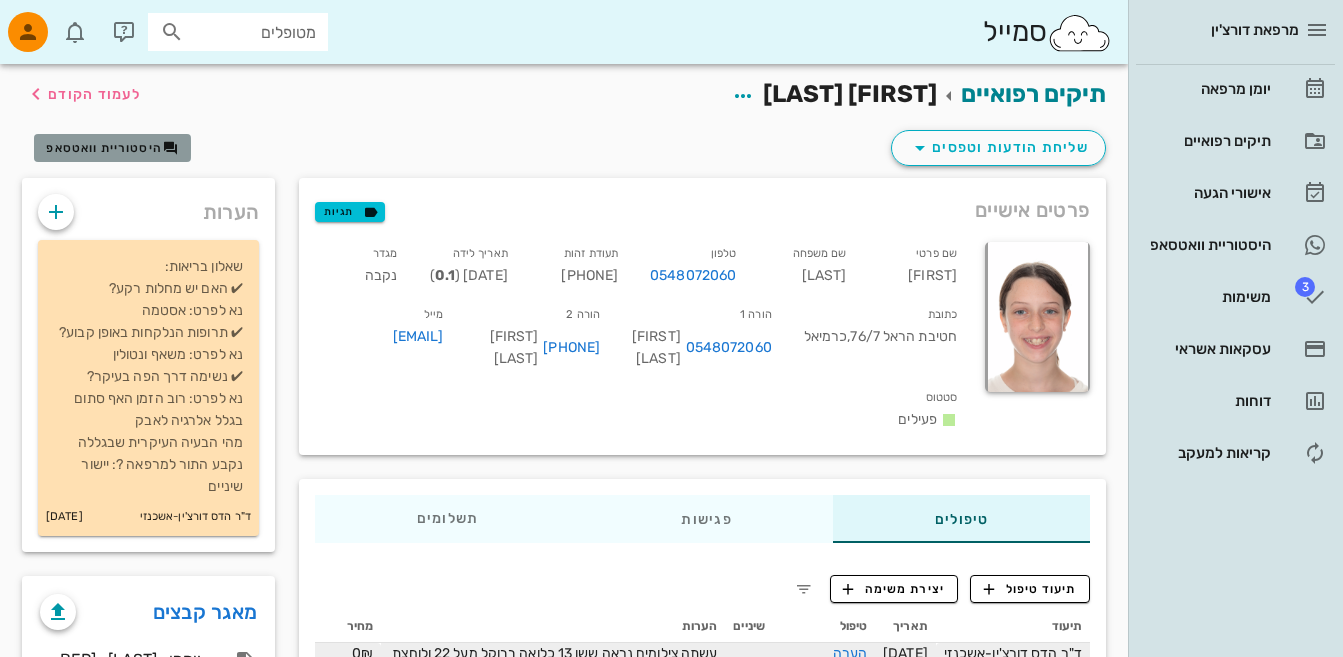 click on "היסטוריית וואטסאפ" at bounding box center (104, 148) 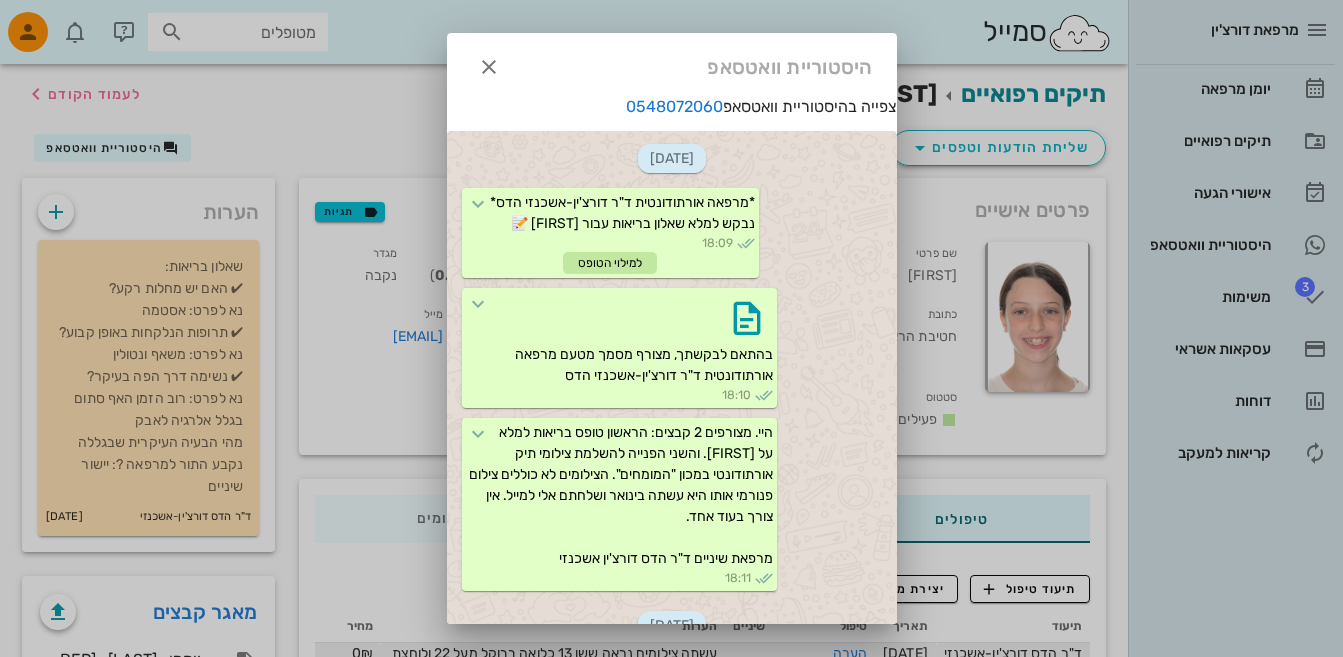 scroll, scrollTop: 1156, scrollLeft: 0, axis: vertical 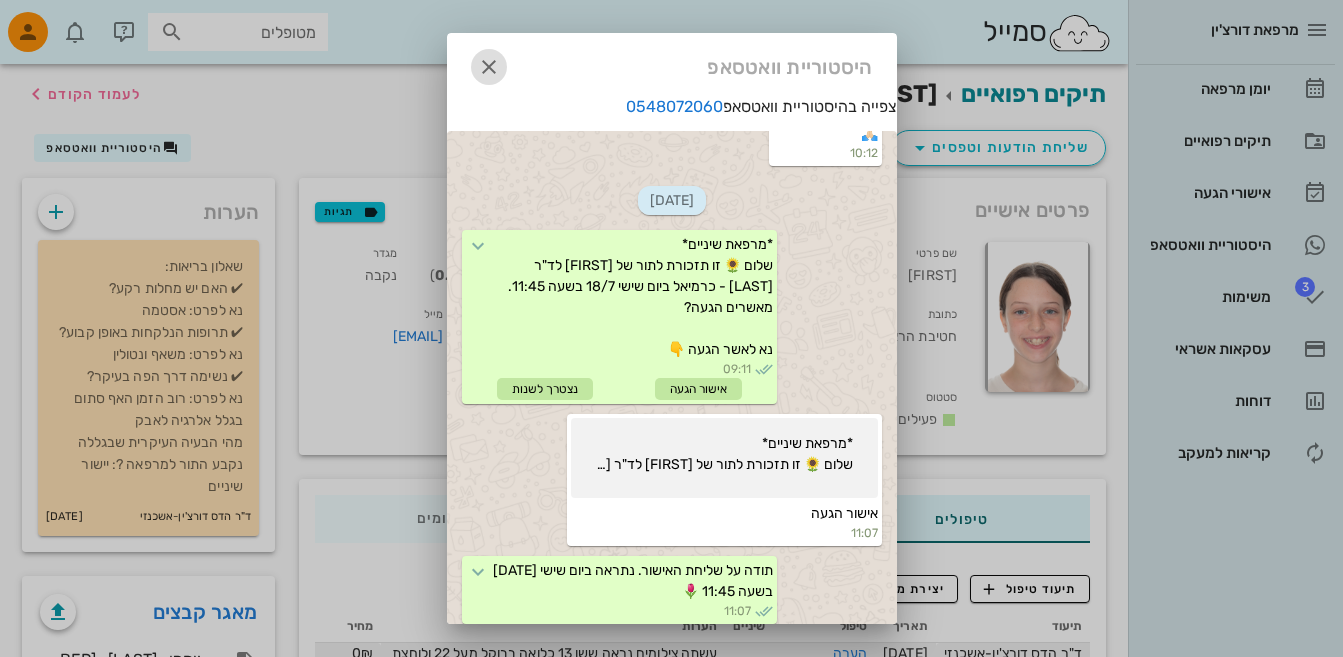 click at bounding box center [489, 67] 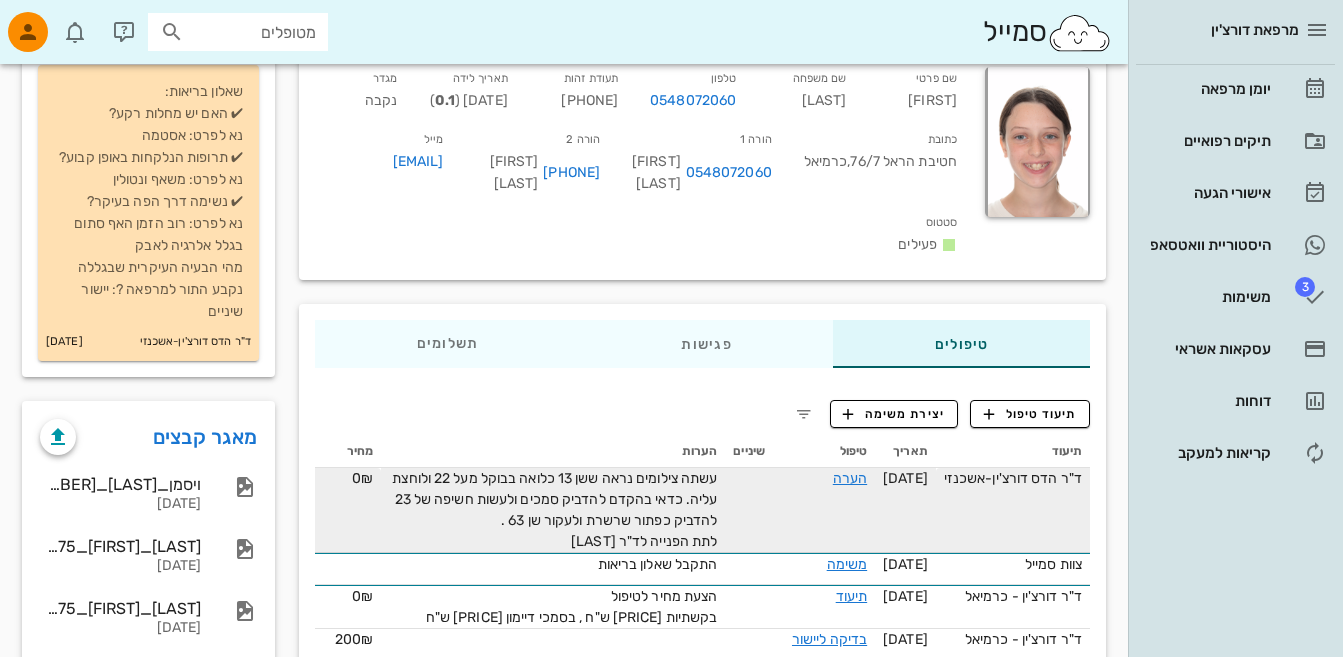 scroll, scrollTop: 200, scrollLeft: 0, axis: vertical 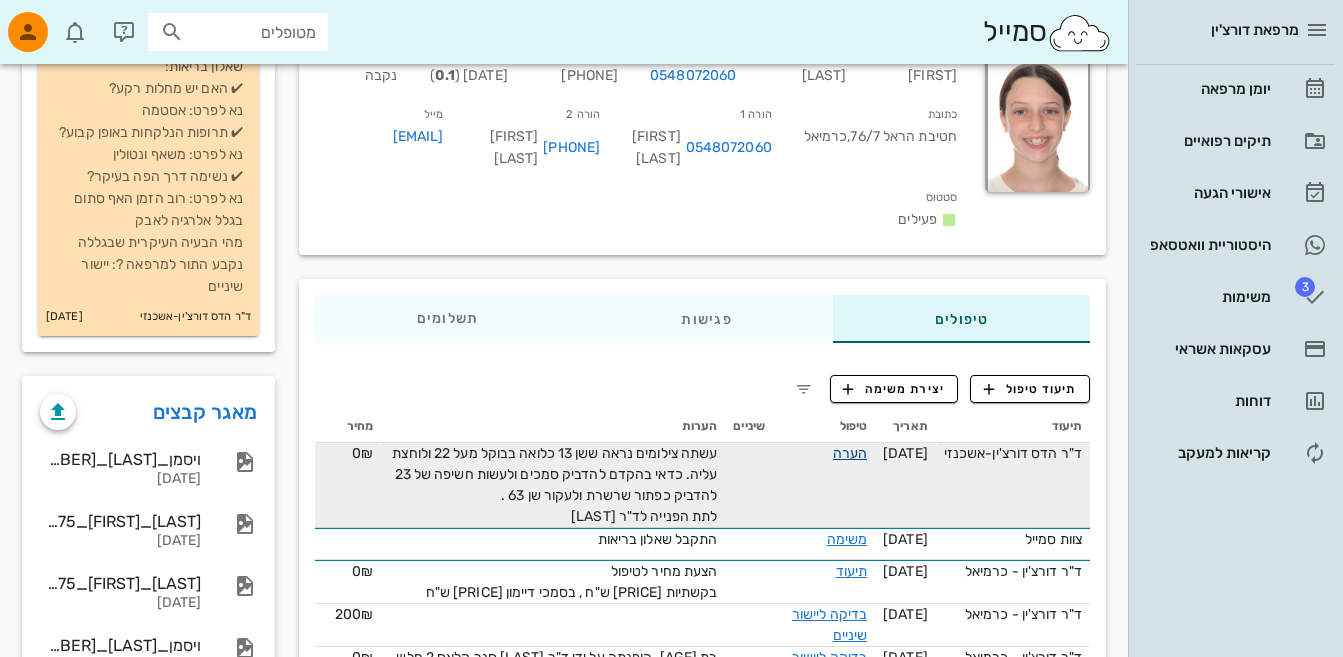 click on "הערה" at bounding box center (850, 453) 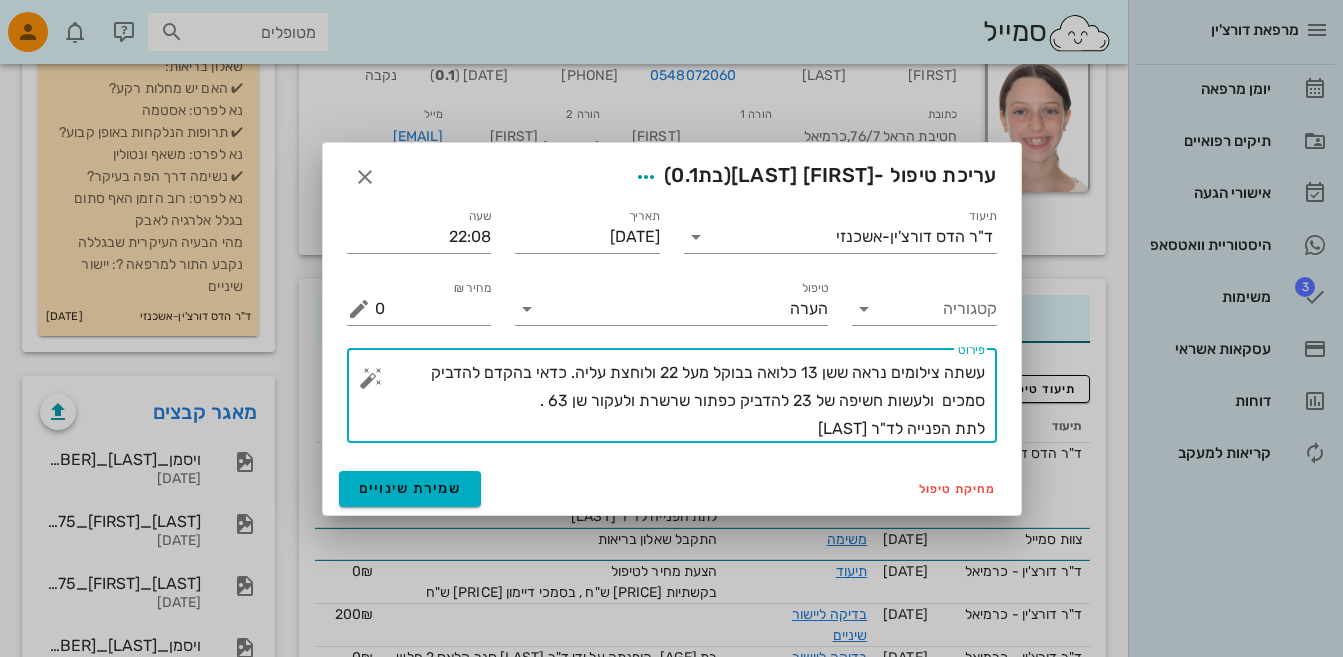click on "עשתה צילומים נראה ששן 13 כלואה בבוקל מעל 22 ולוחצת עליה. כדאי בהקדם להדביק סמכים  ולעשות חשיפה של 23 להדביק כפתור שרשרת ולעקור שן 63 .
לתת הפנייה לד"ר [LAST]" at bounding box center (680, 401) 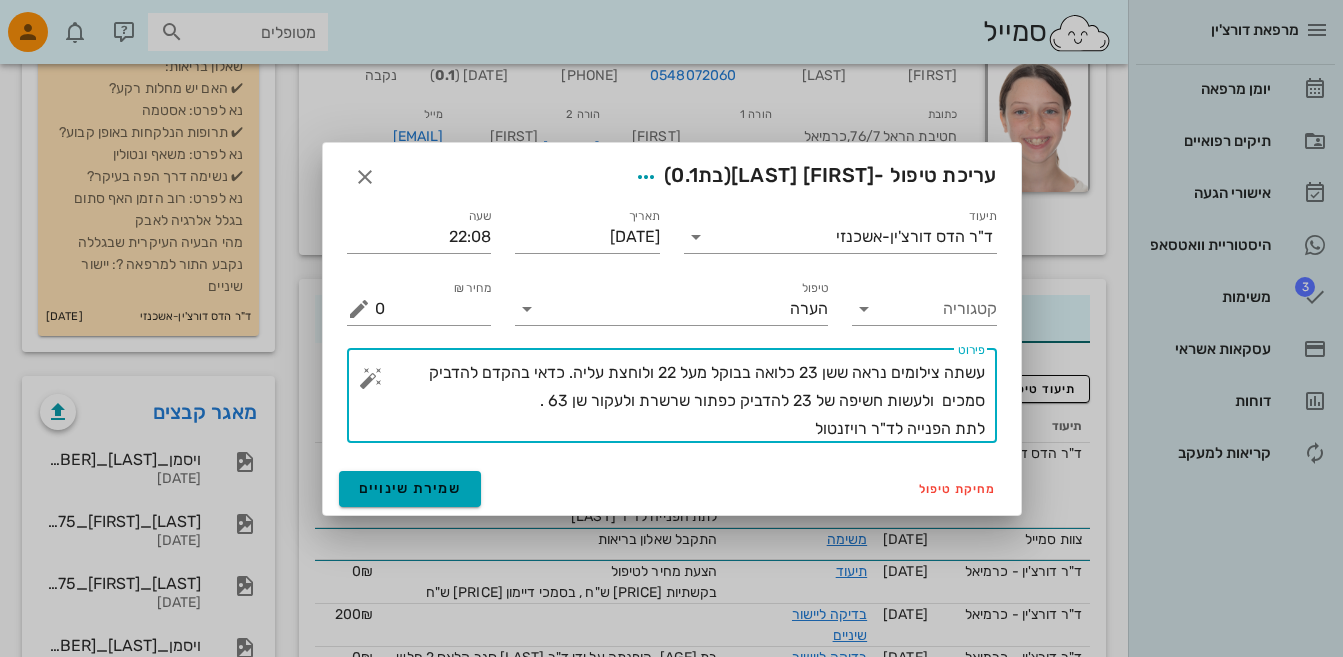 type on "עשתה צילומים נראה ששן 23 כלואה בבוקל מעל 22 ולוחצת עליה. כדאי בהקדם להדביק סמכים  ולעשות חשיפה של 23 להדביק כפתור שרשרת ולעקור שן 63 .
לתת הפנייה לד"ר רויזנטול" 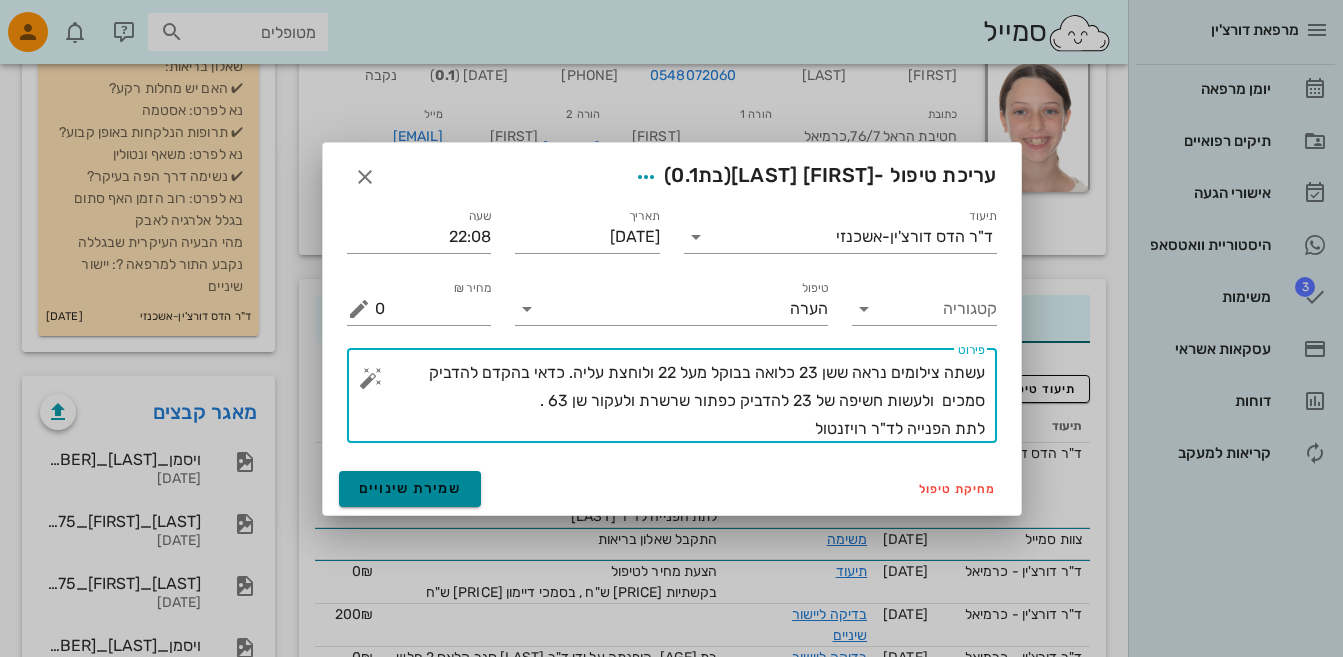 click on "שמירת שינויים" at bounding box center (410, 488) 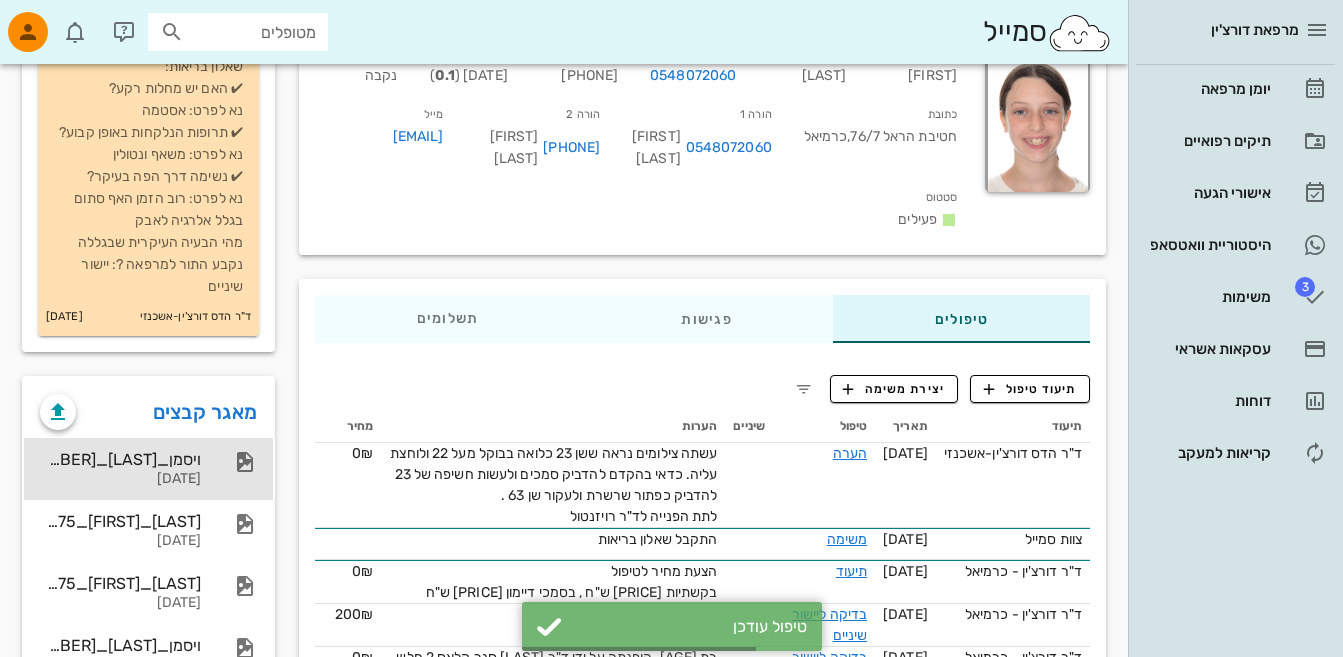 click on "ויסמן_[LAST]_[NUMBER]_פנורמי" at bounding box center [120, 459] 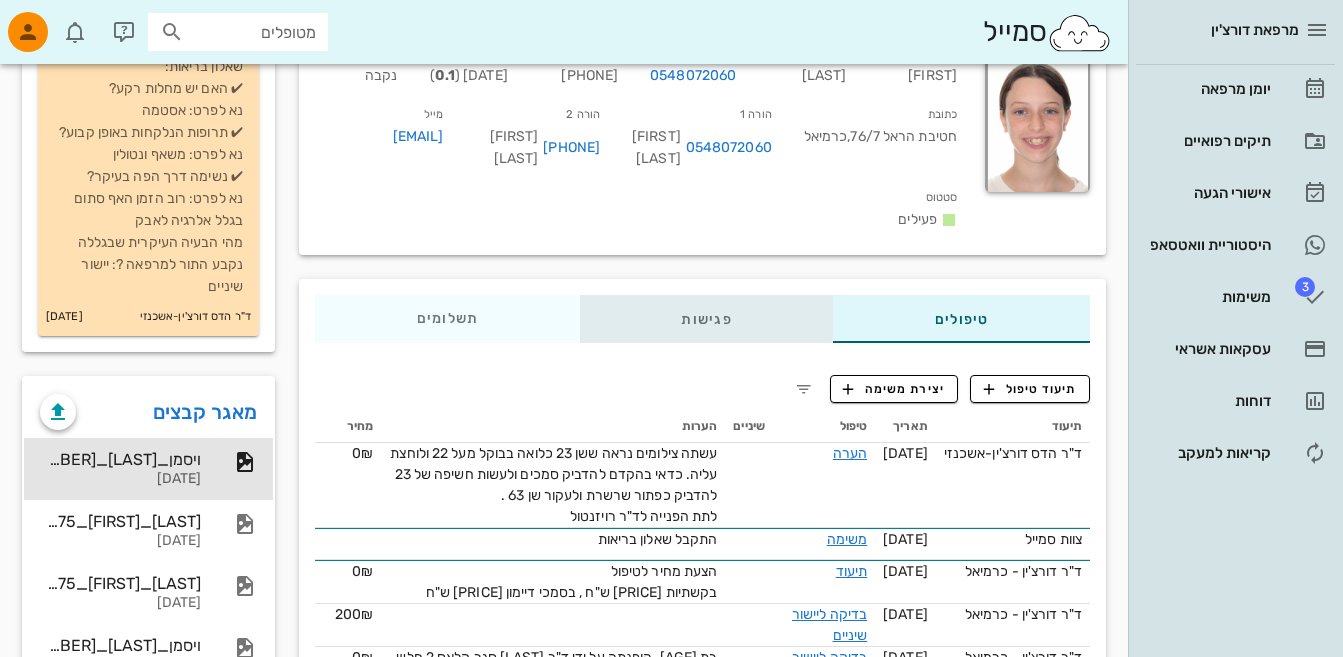 click on "פגישות" at bounding box center [707, 319] 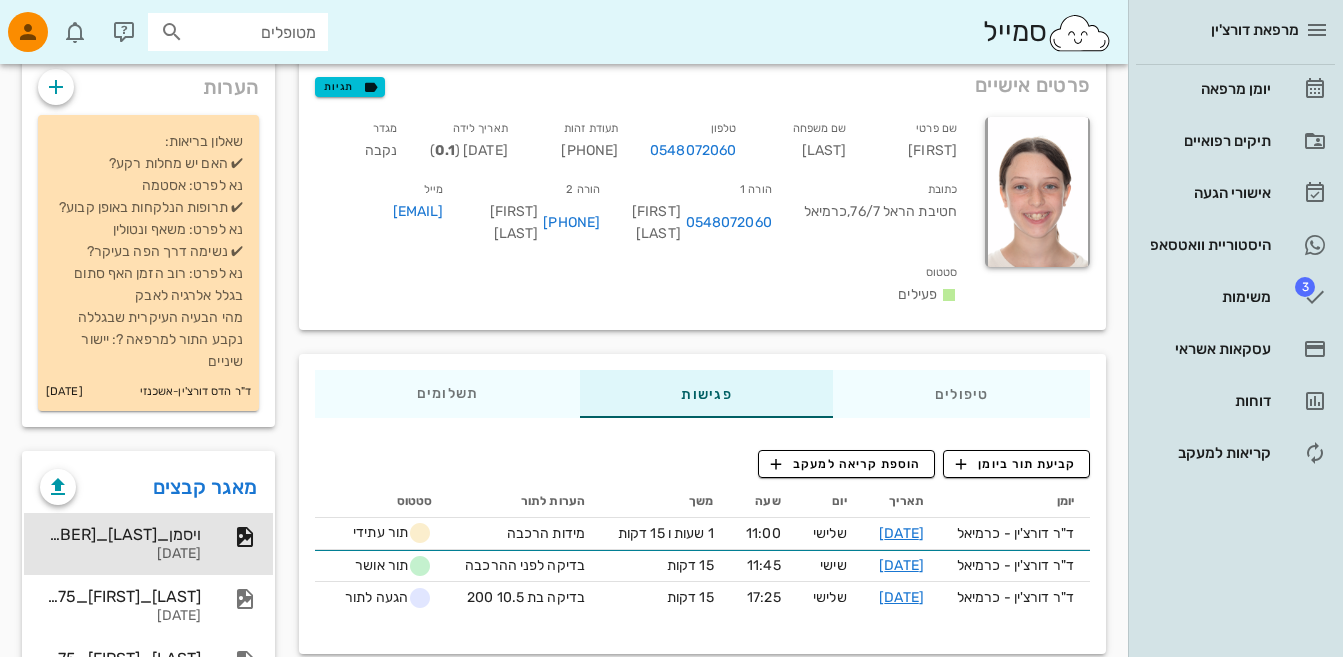 scroll, scrollTop: 0, scrollLeft: 0, axis: both 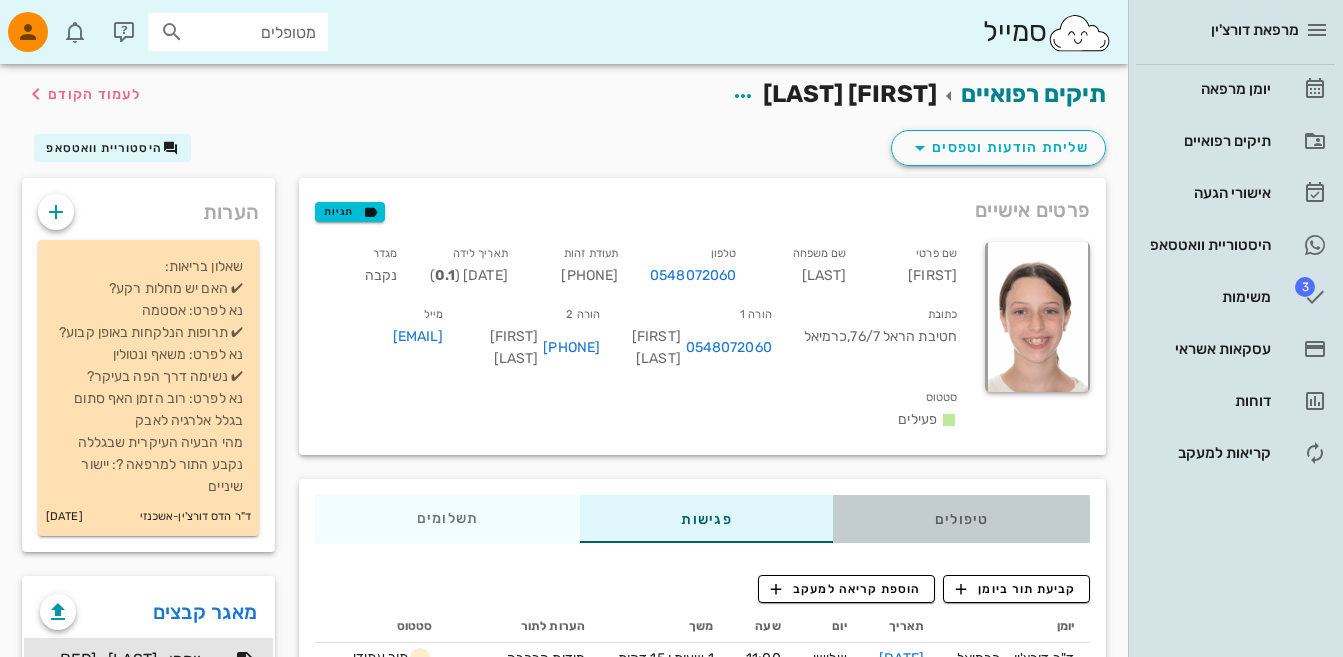 click on "טיפולים" at bounding box center [961, 519] 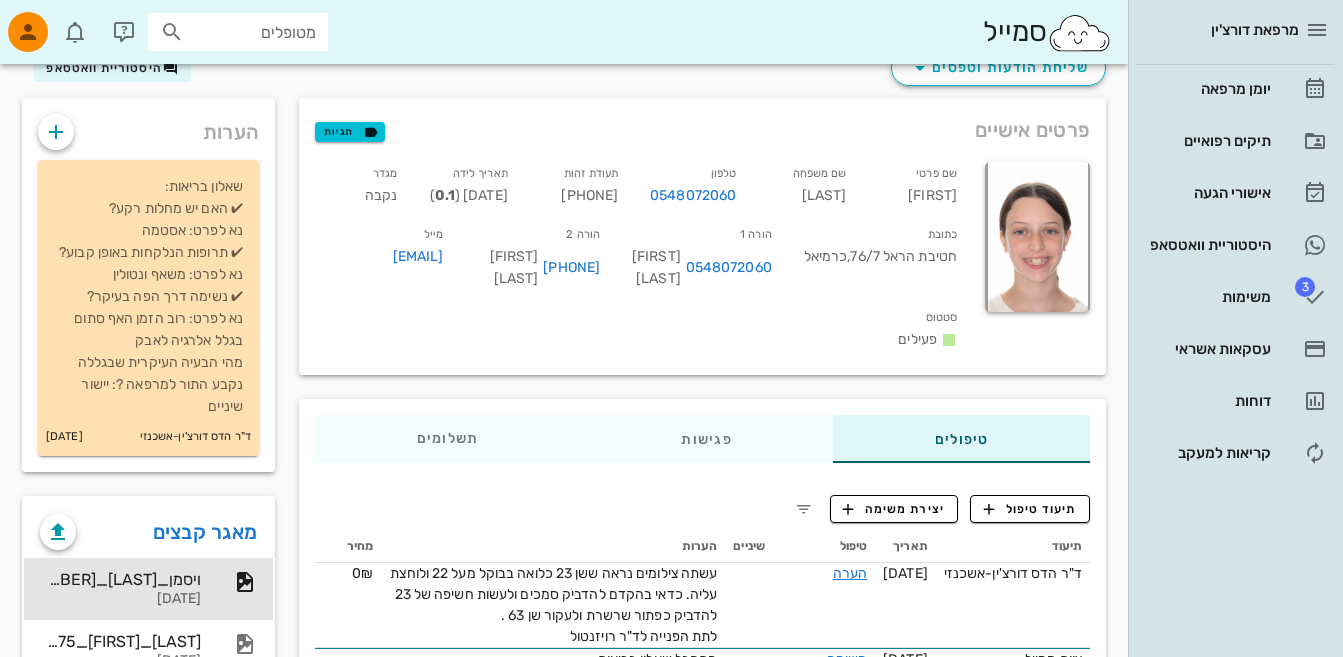 scroll, scrollTop: 200, scrollLeft: 0, axis: vertical 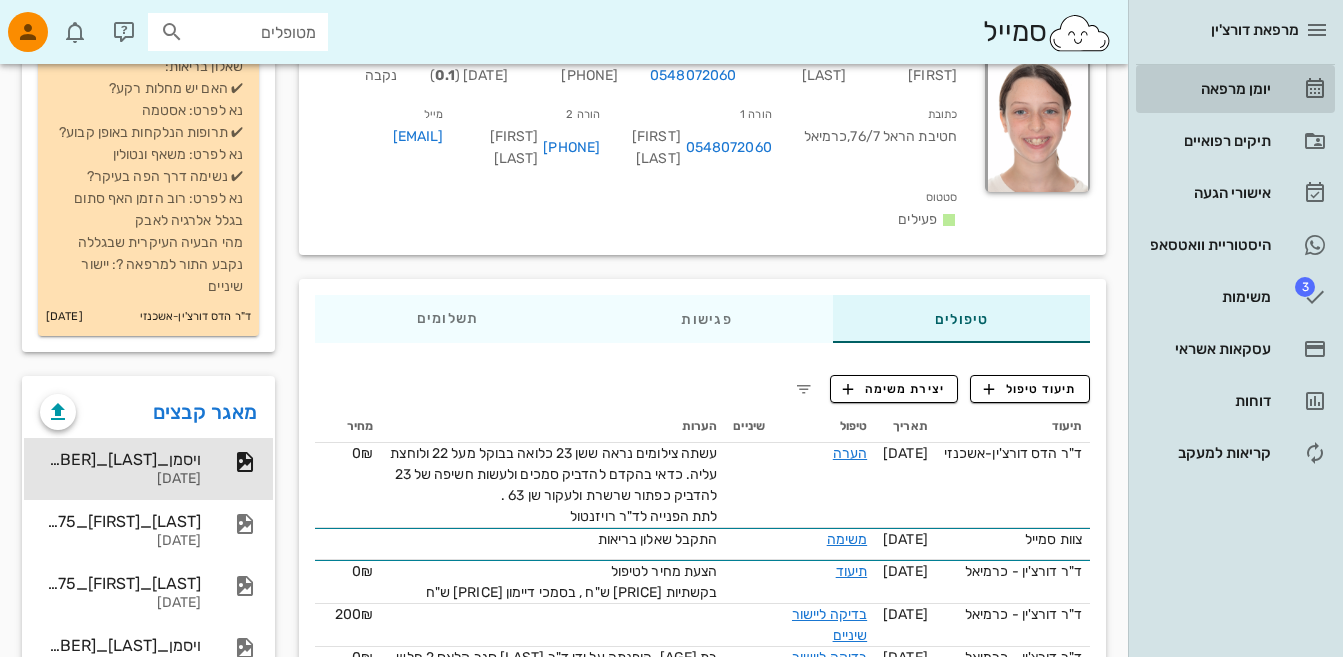 click on "יומן מרפאה" at bounding box center [1207, 89] 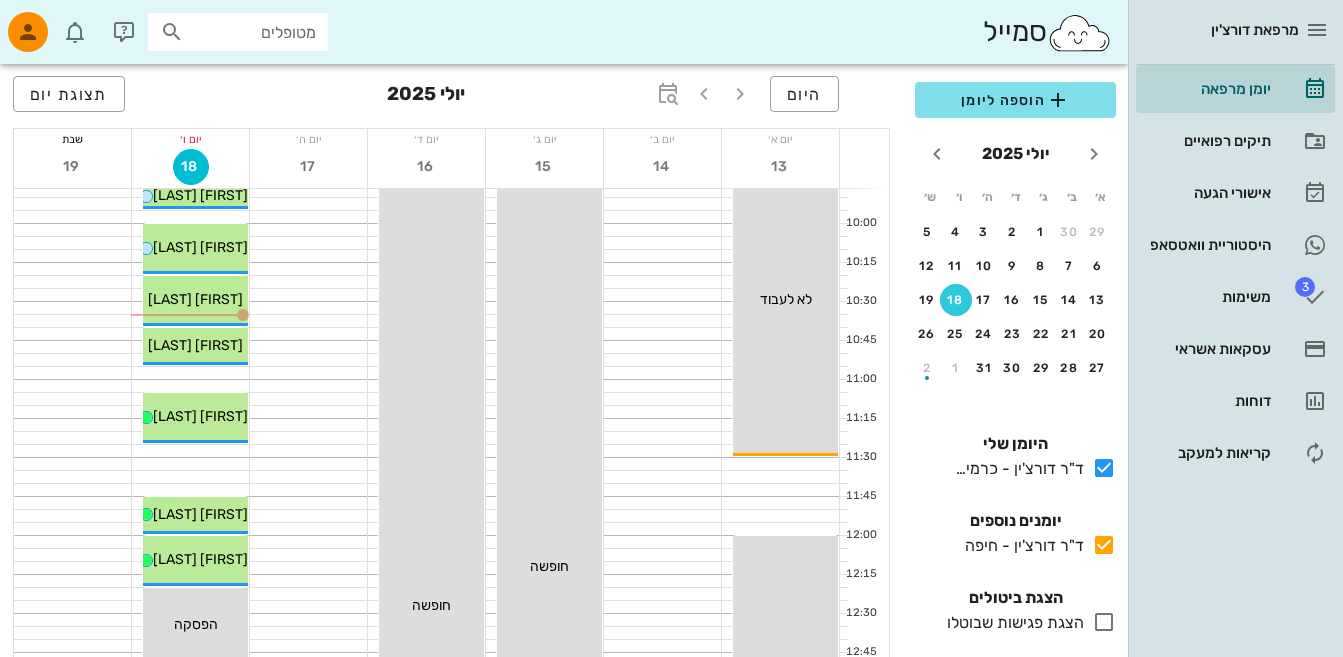 scroll, scrollTop: 400, scrollLeft: 0, axis: vertical 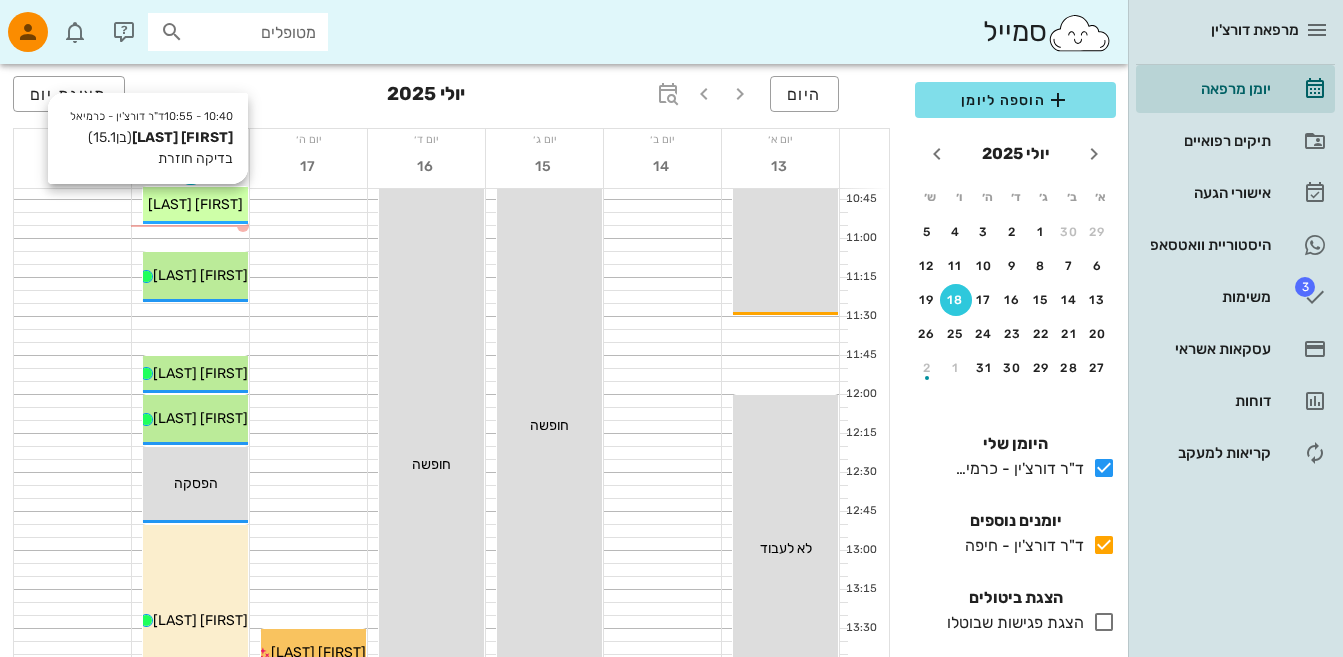 click on "[FIRST] [LAST]" at bounding box center (195, 204) 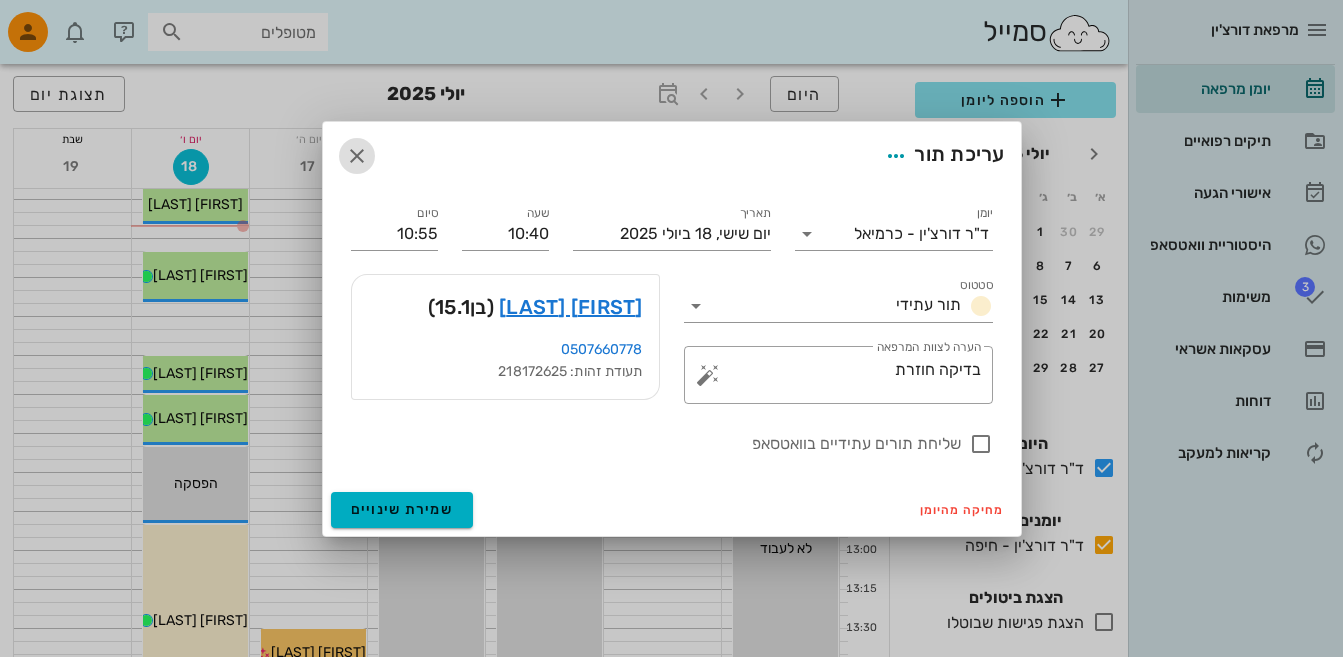 click at bounding box center [357, 156] 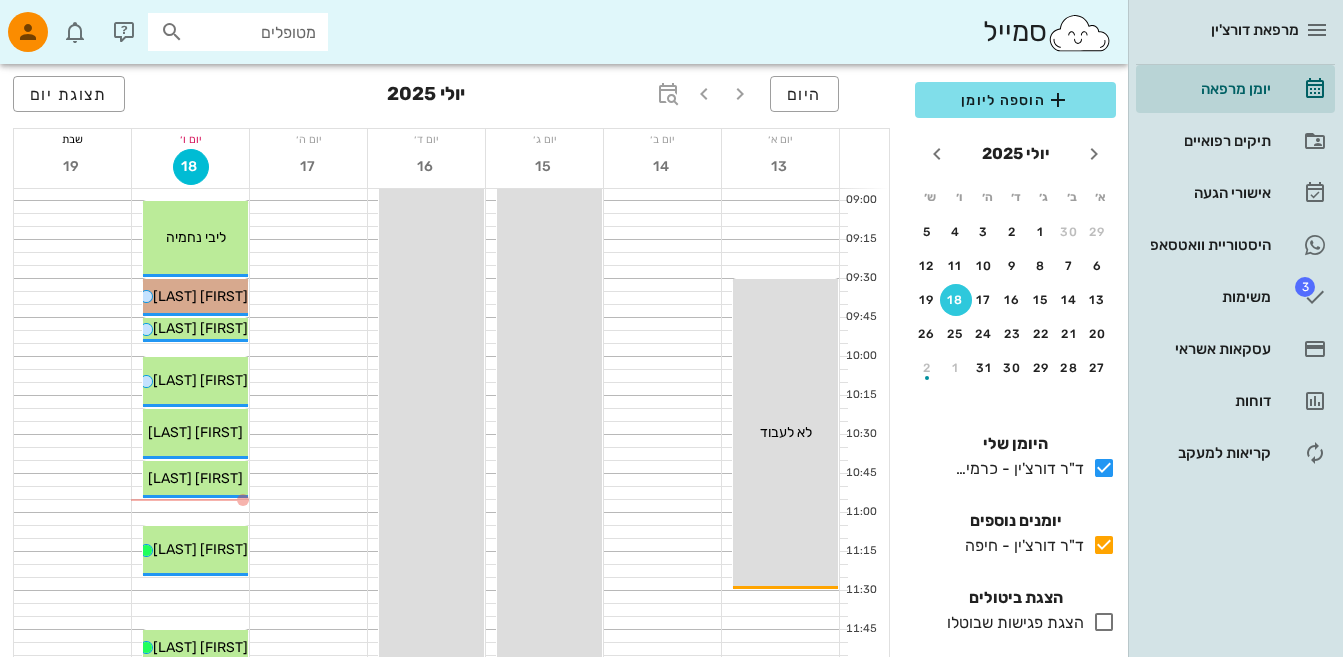scroll, scrollTop: 375, scrollLeft: 0, axis: vertical 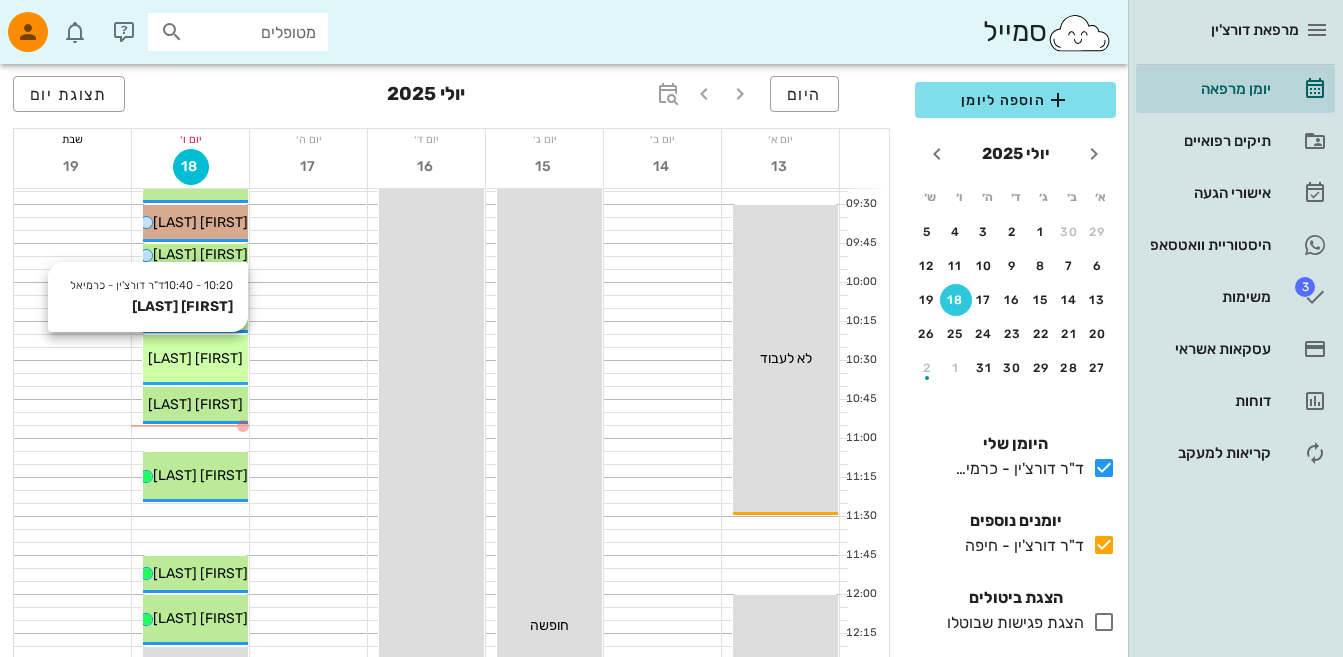 click on "[FIRST] [LAST]" at bounding box center (195, 358) 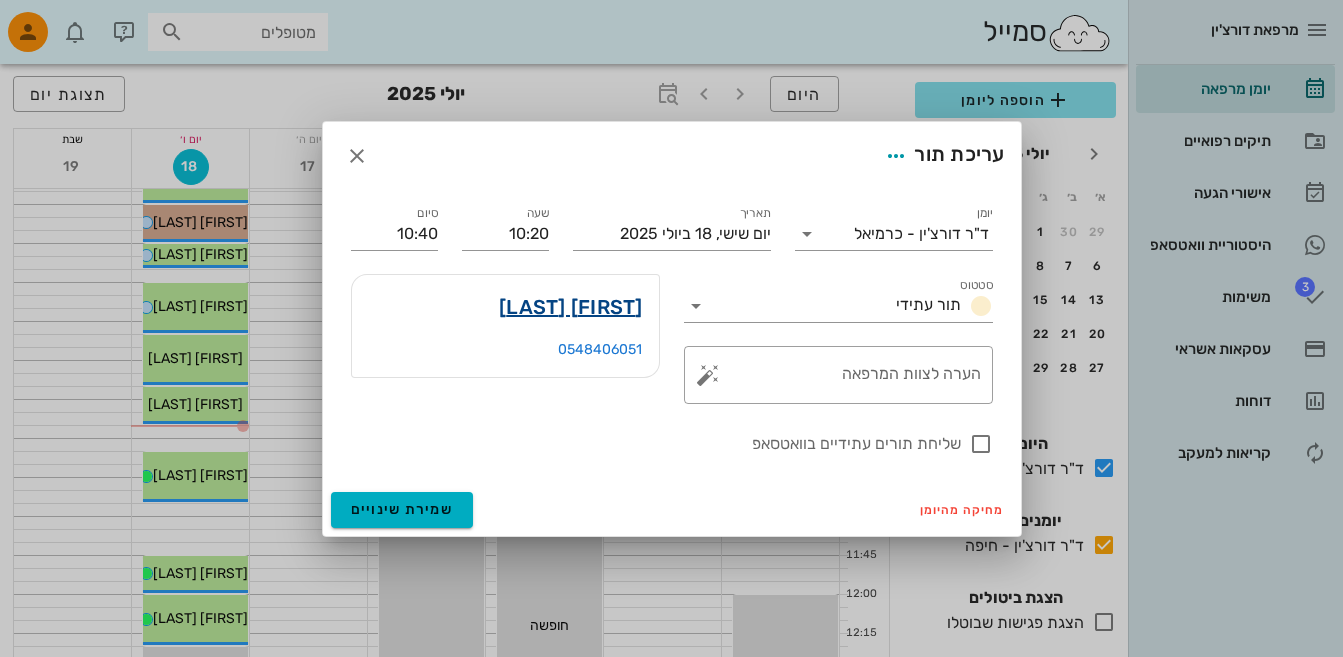 click on "[FIRST]
[LAST]" at bounding box center [571, 307] 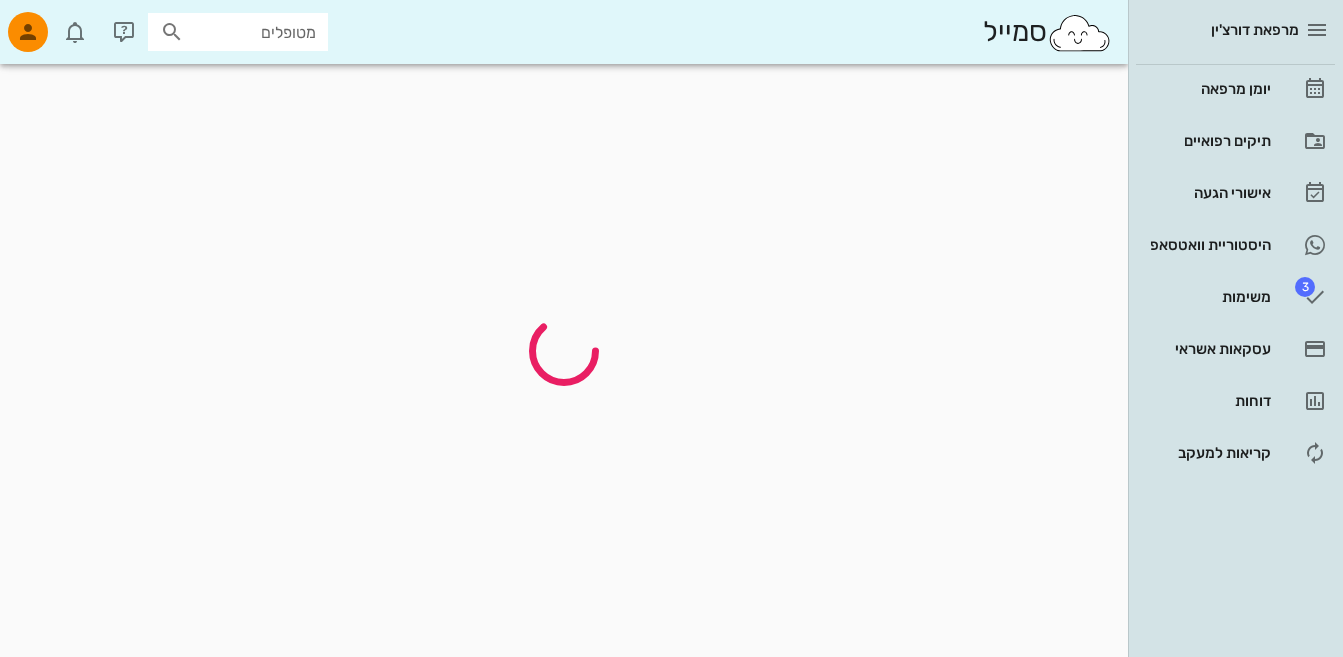 scroll, scrollTop: 0, scrollLeft: 0, axis: both 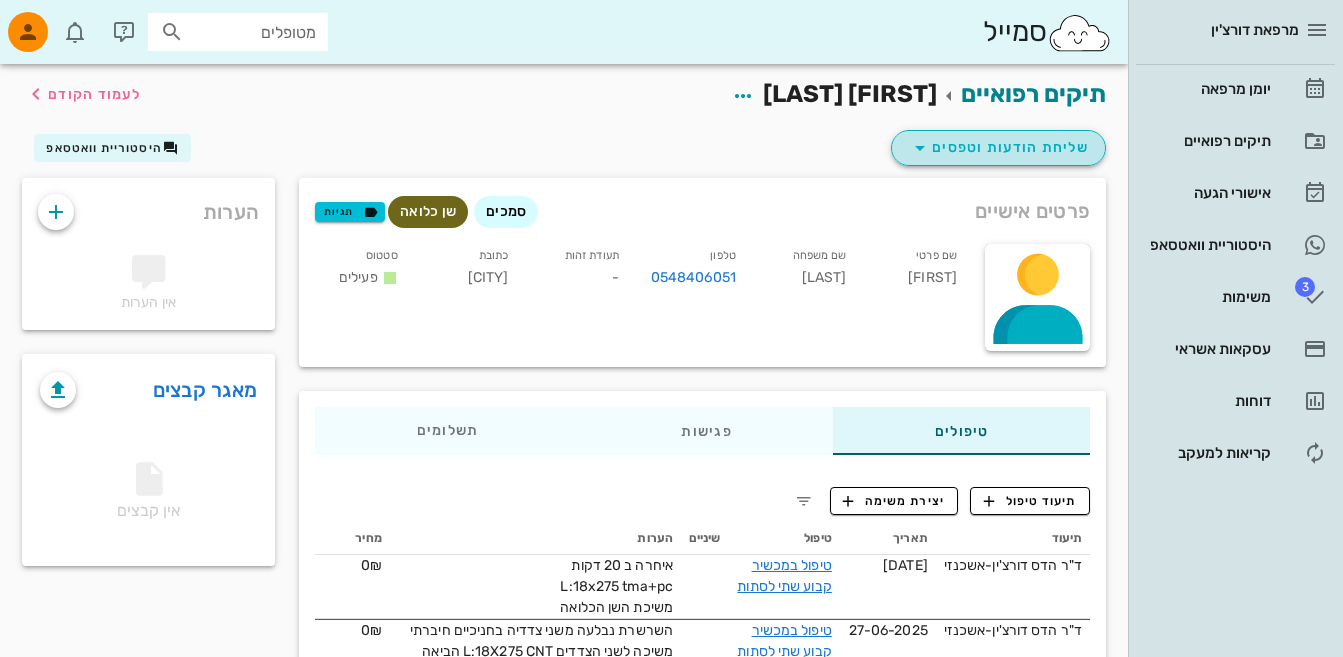 click on "שליחת הודעות וטפסים" at bounding box center [998, 148] 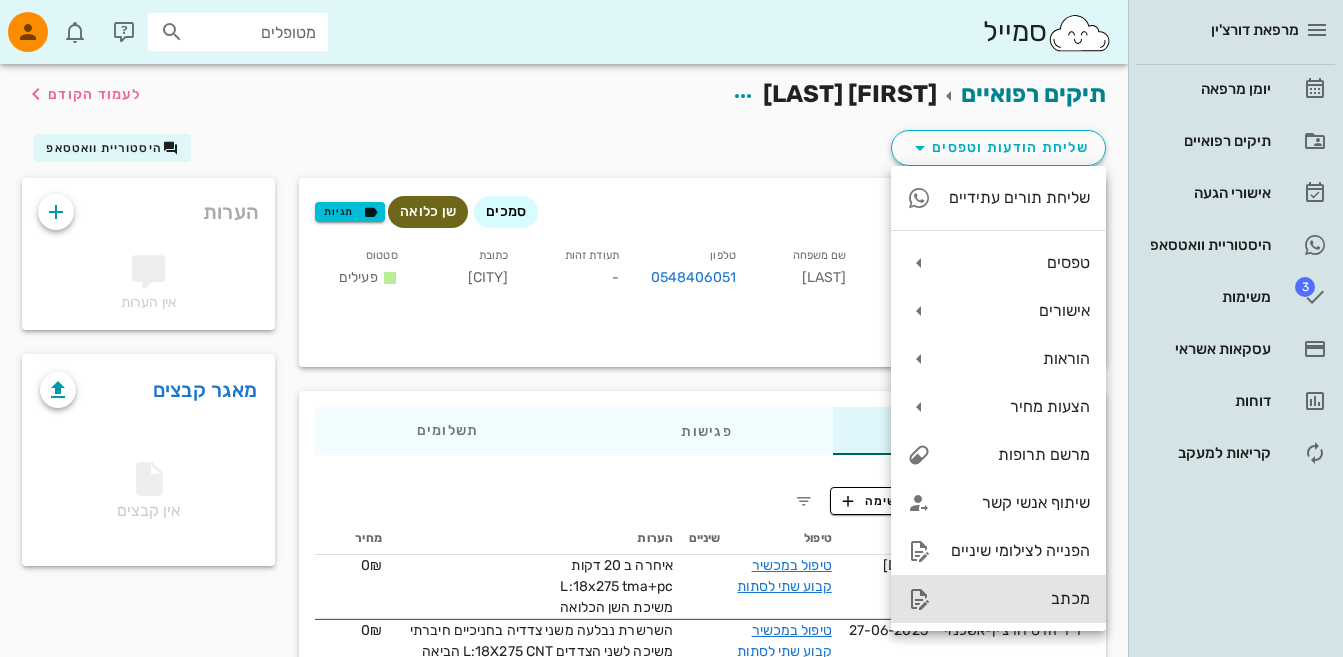 click on "מכתב" at bounding box center [998, 599] 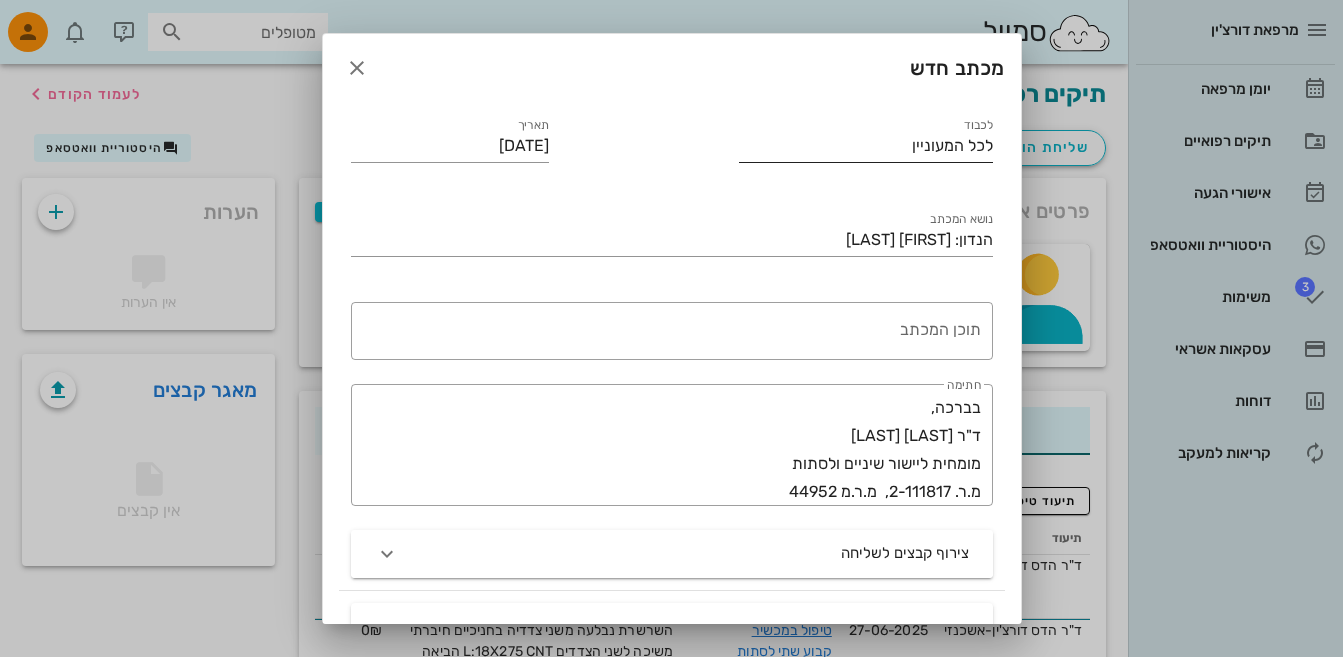 click on "לכל המעוניין" at bounding box center [866, 146] 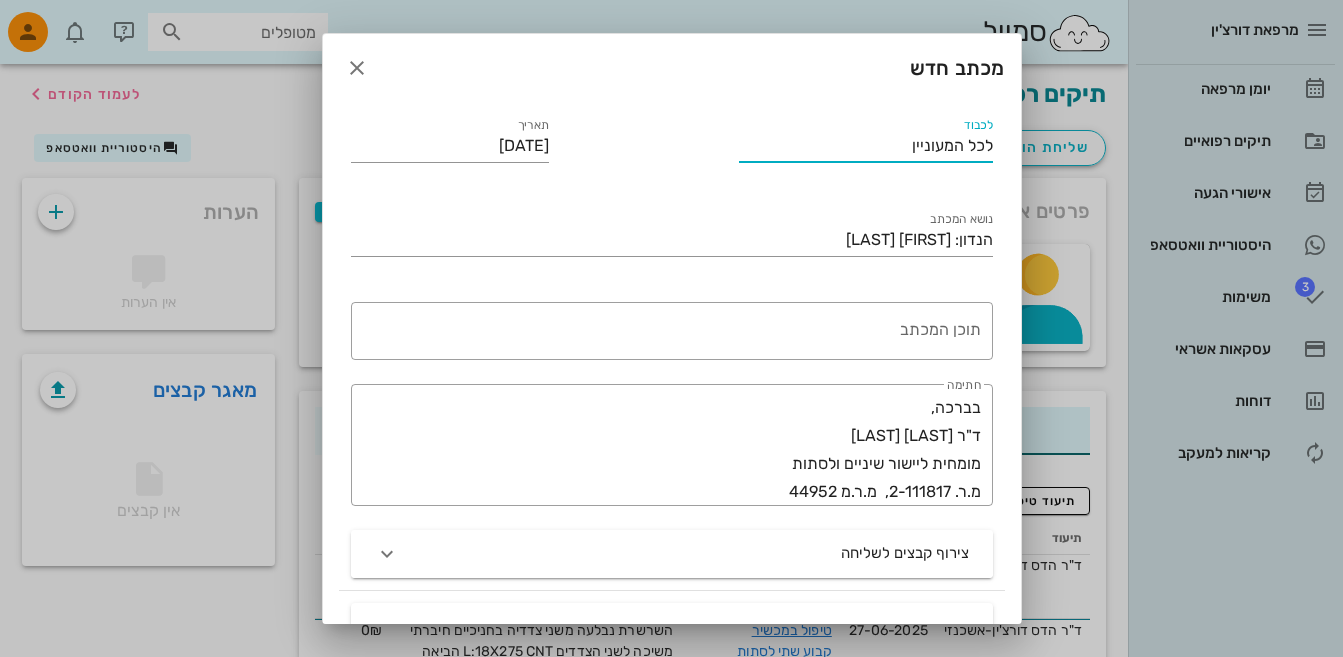 drag, startPoint x: 902, startPoint y: 154, endPoint x: 1359, endPoint y: 269, distance: 471.24728 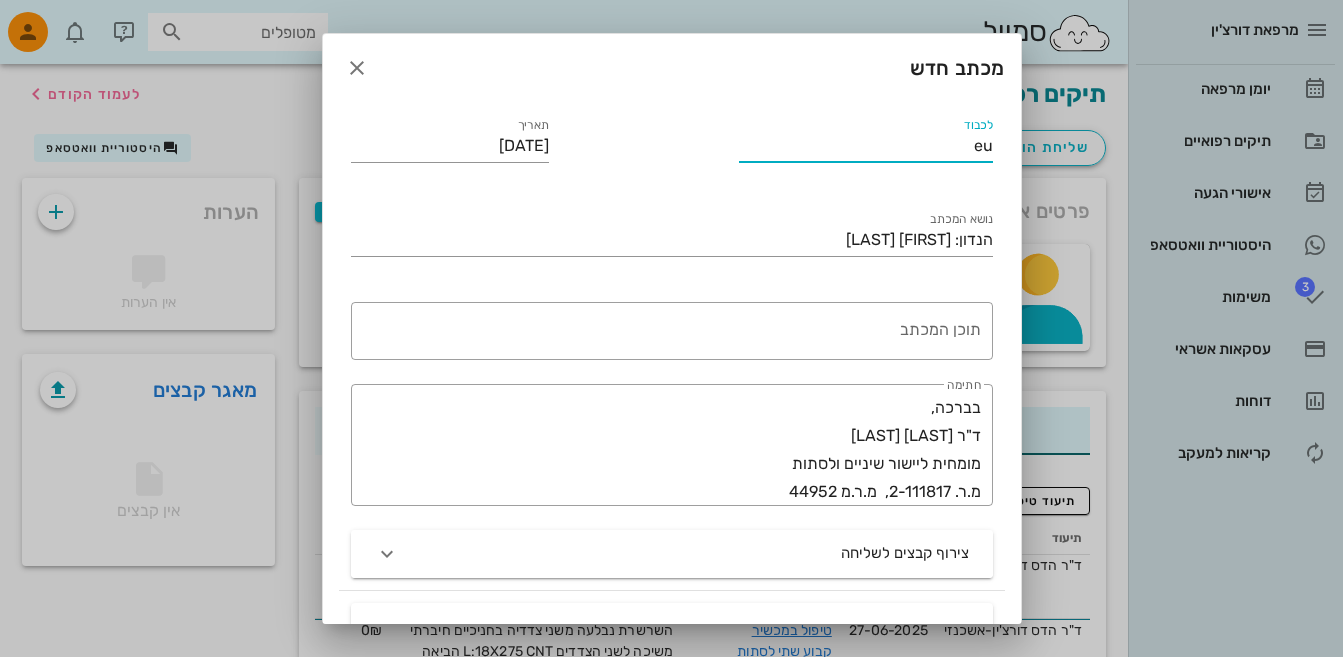type on "e" 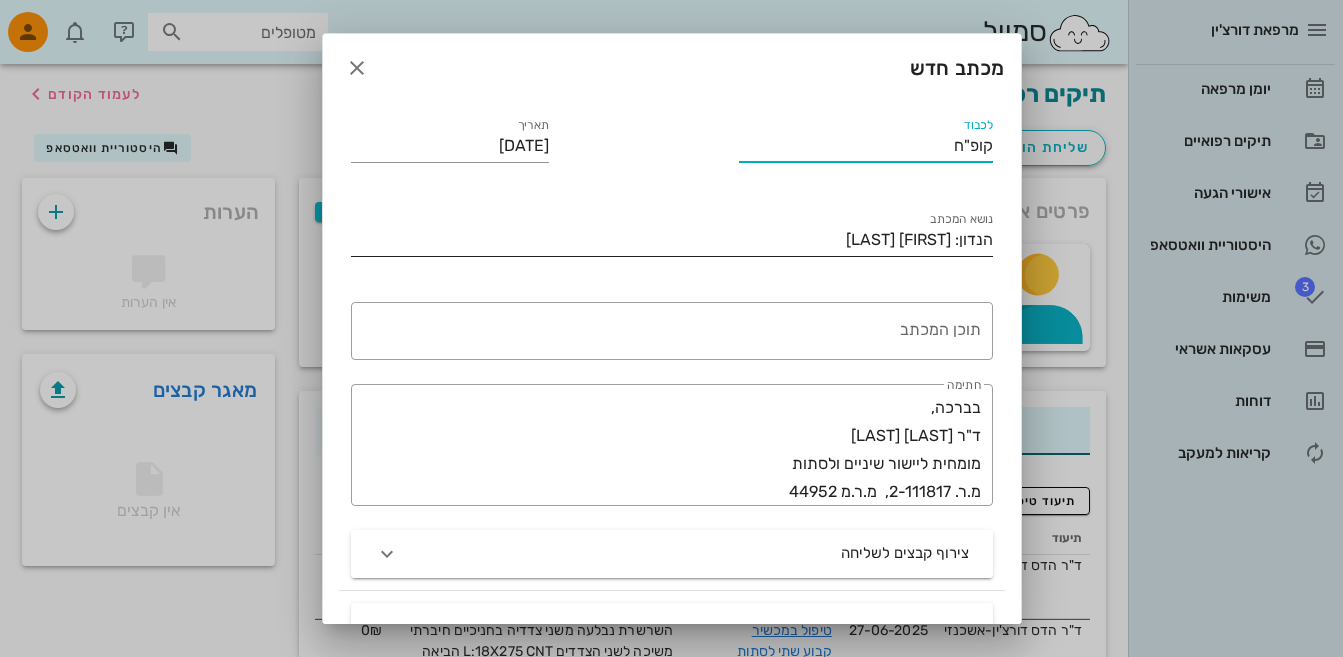 type on "קופ"ח" 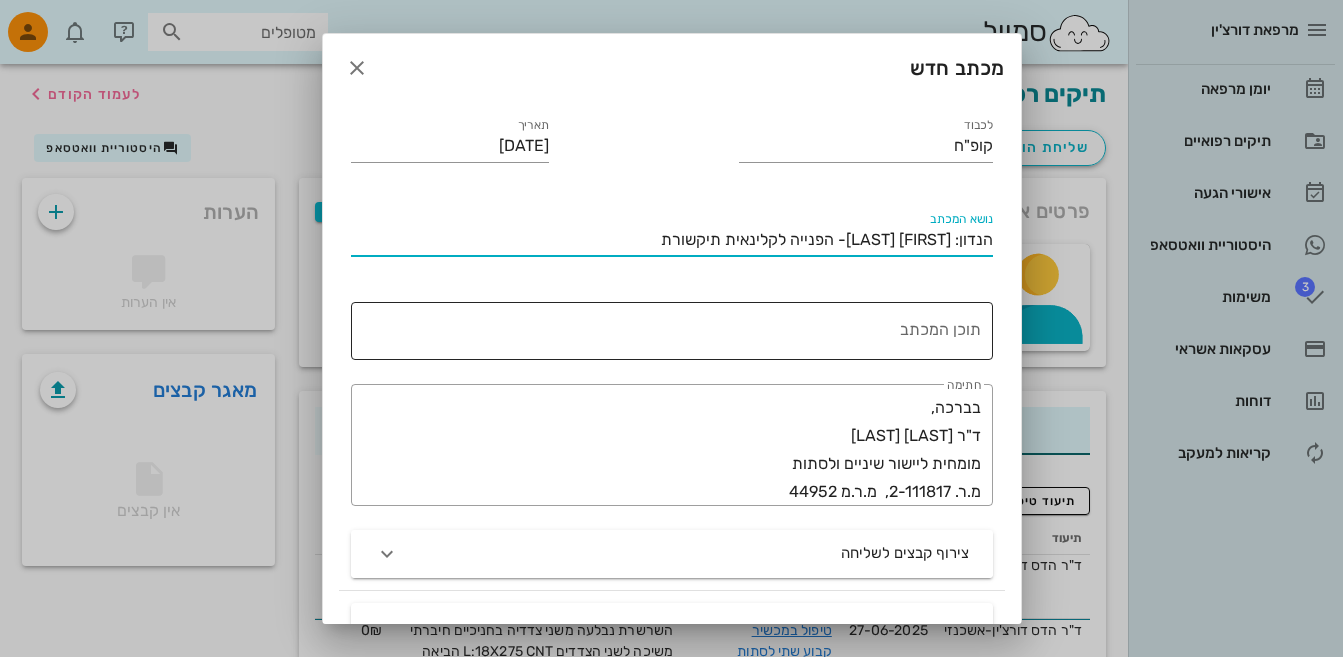 type on "הנדון: [FIRST] [LAST]- הפנייה לקלינאית תיקשורת" 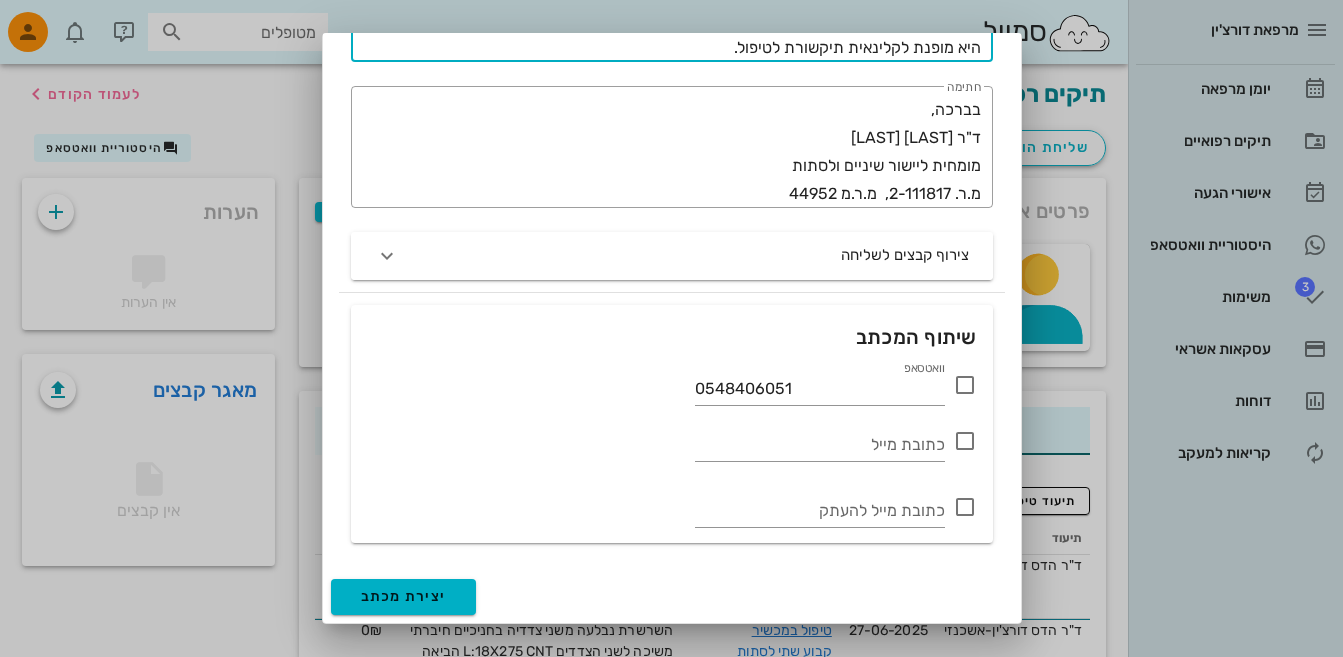 type on "שלום רב,
[FIRST] מטופלת אצלי ביישור שיניים.
יש ל[FIRST] מנשך פתוח קידמי ודחיקת לשון
היא מופנת לקלינאית תיקשורת לטיפול." 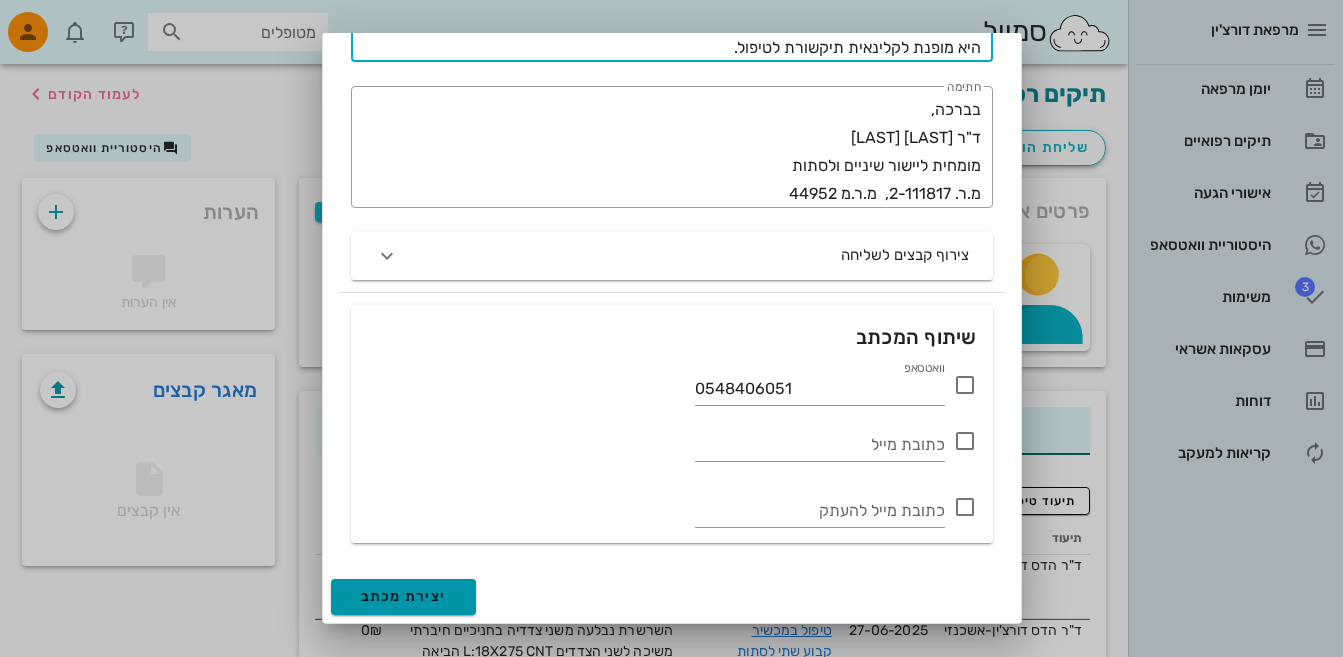 click on "יצירת מכתב" at bounding box center (404, 597) 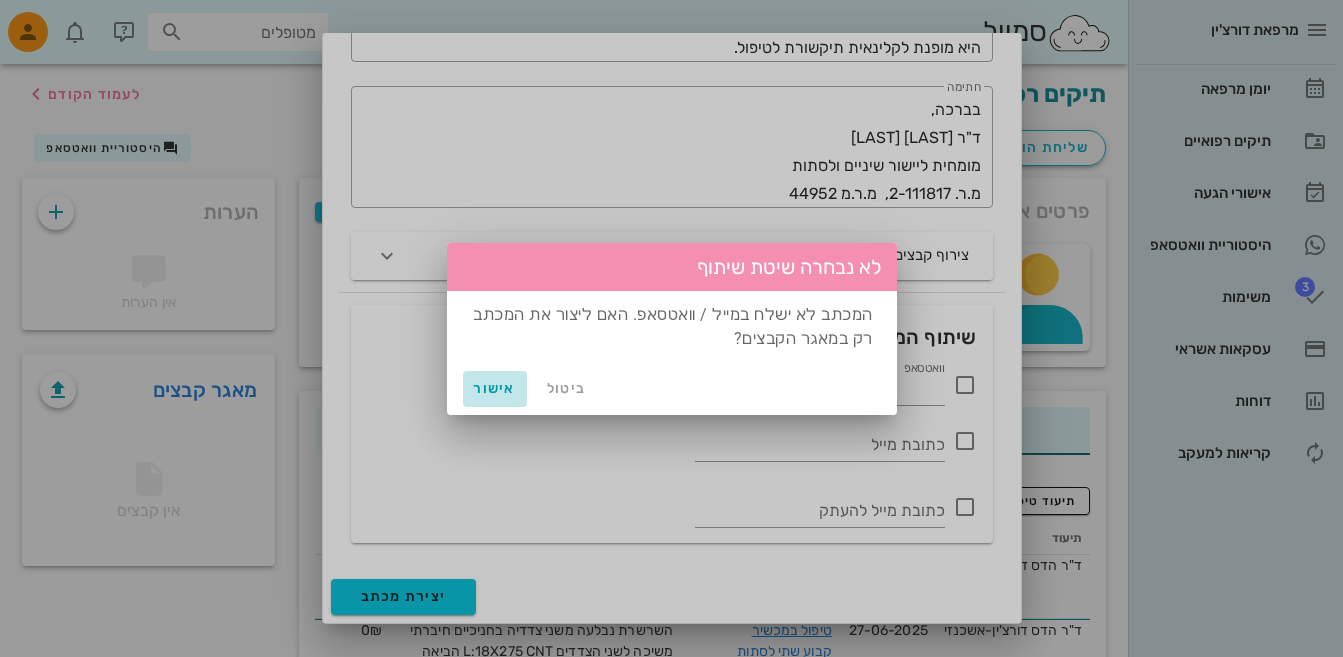 click on "אישור" at bounding box center [495, 388] 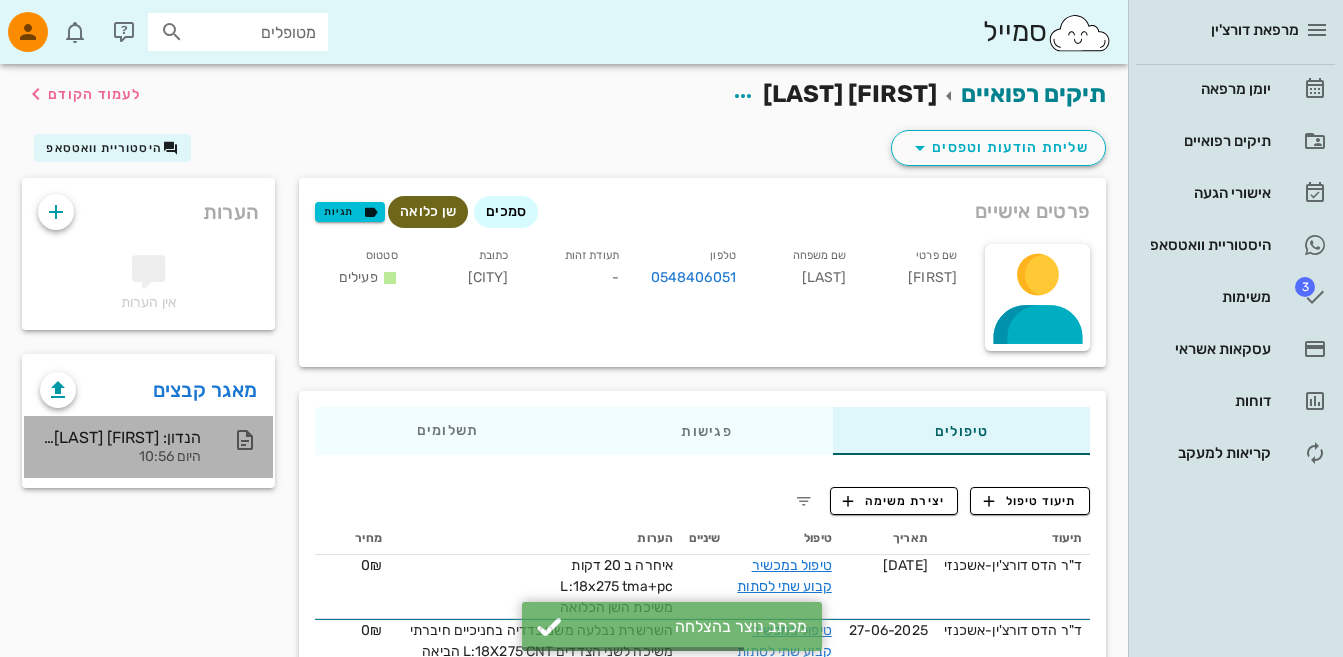 click on "היום 10:56" at bounding box center [120, 457] 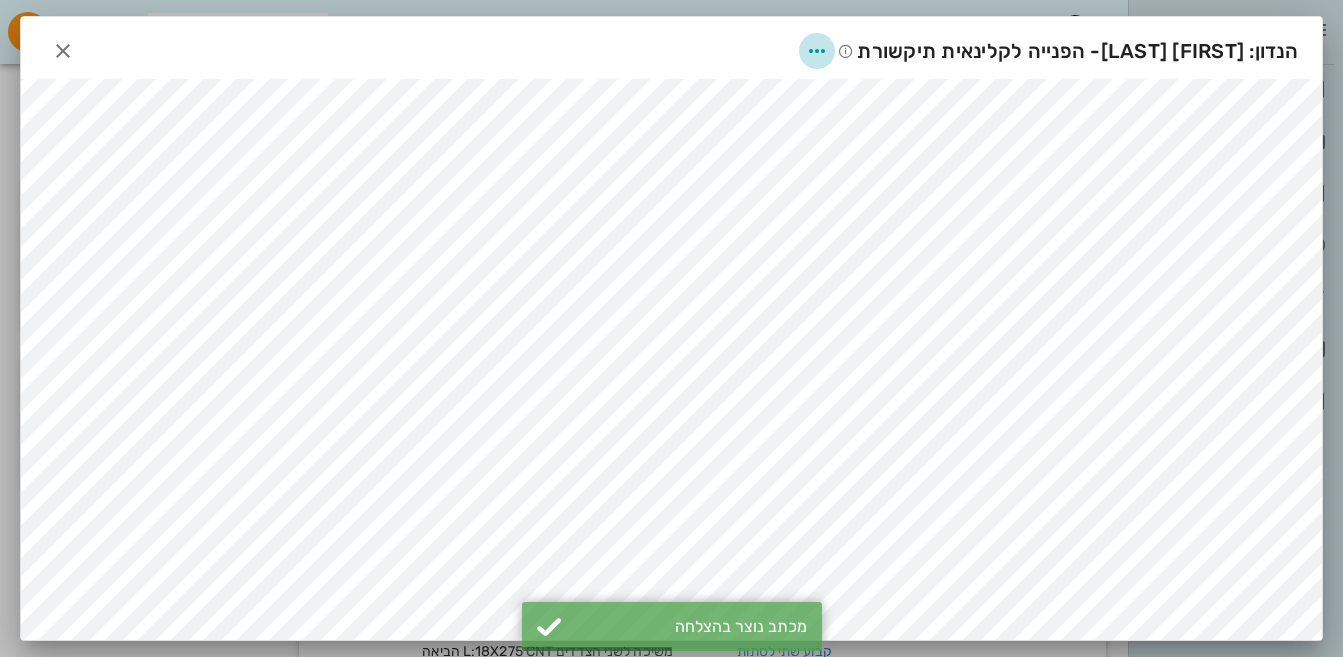 click at bounding box center (817, 51) 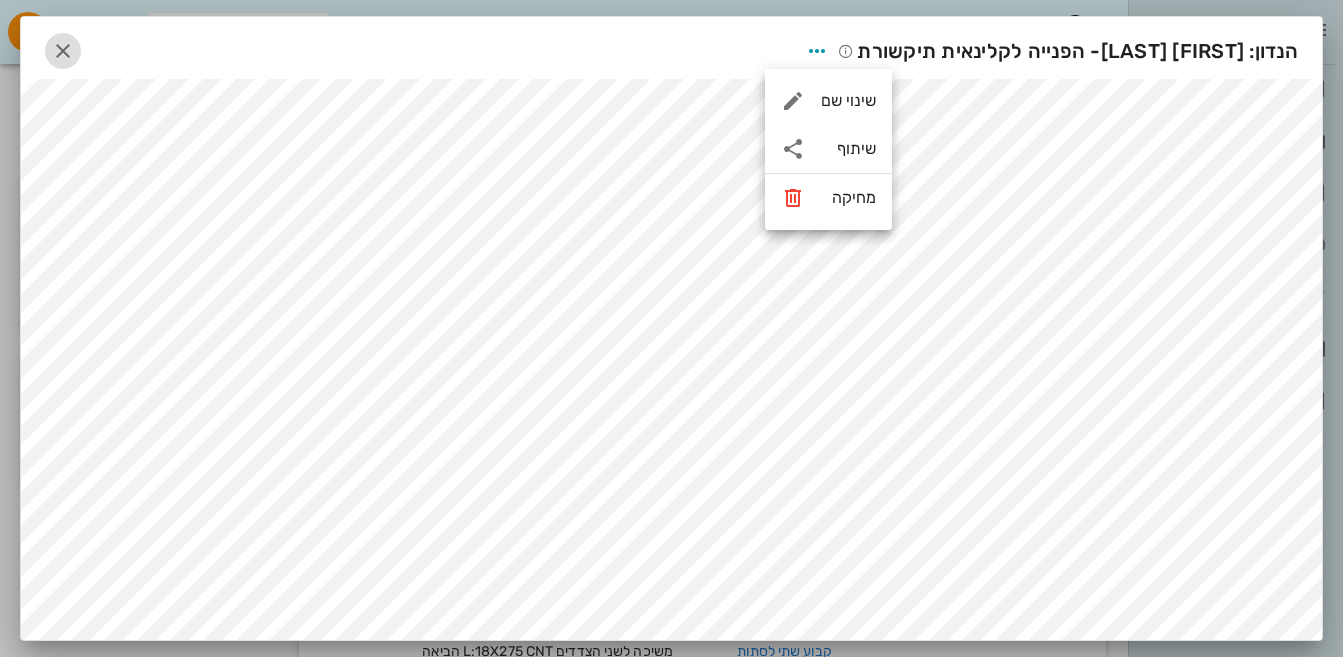 click at bounding box center [63, 51] 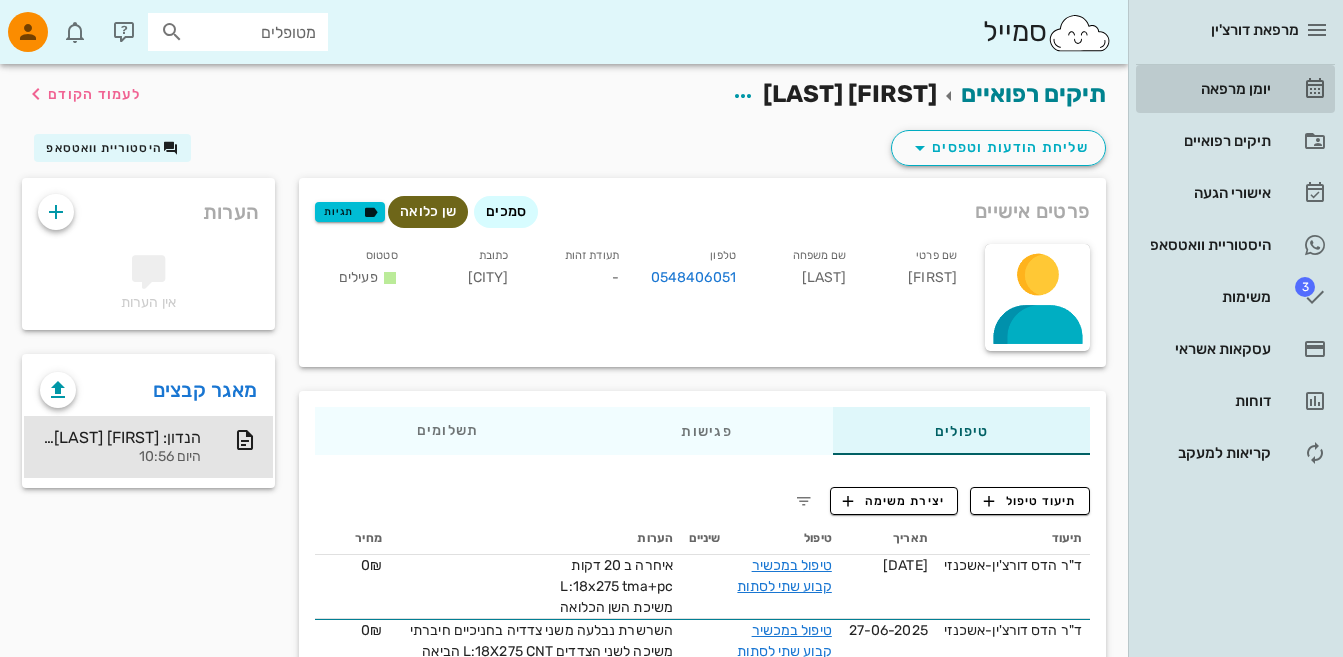 click on "יומן מרפאה" at bounding box center [1207, 89] 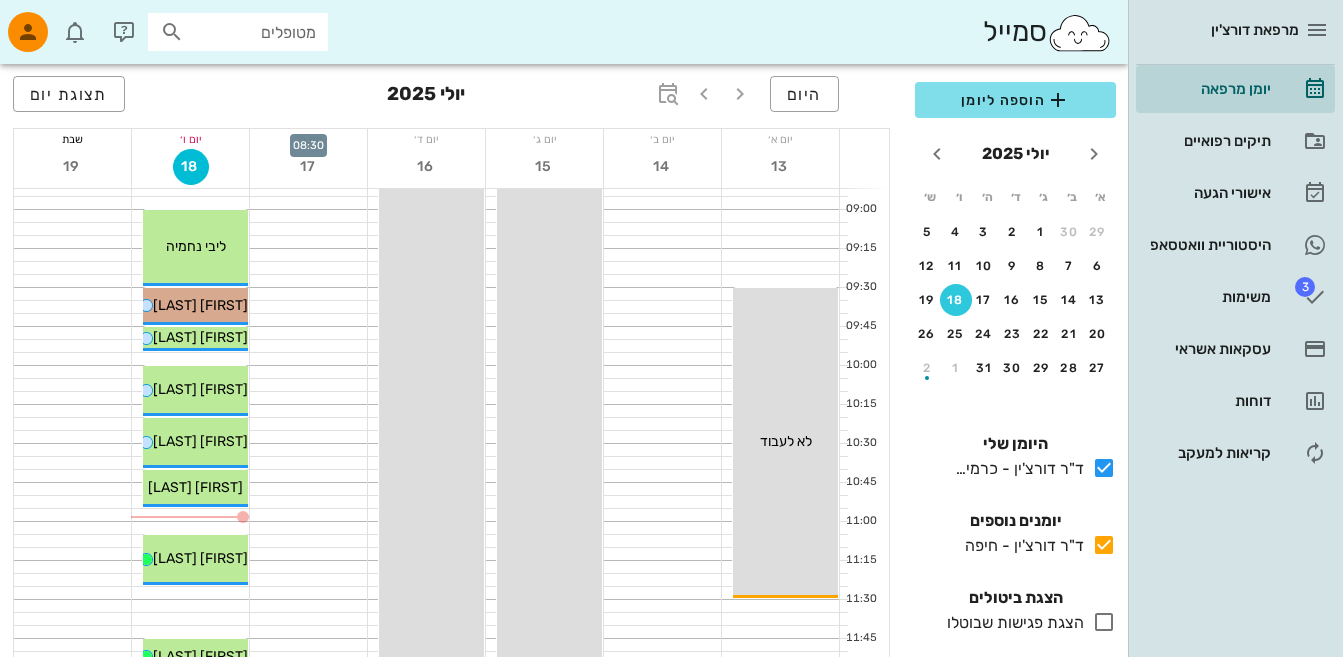scroll, scrollTop: 400, scrollLeft: 0, axis: vertical 